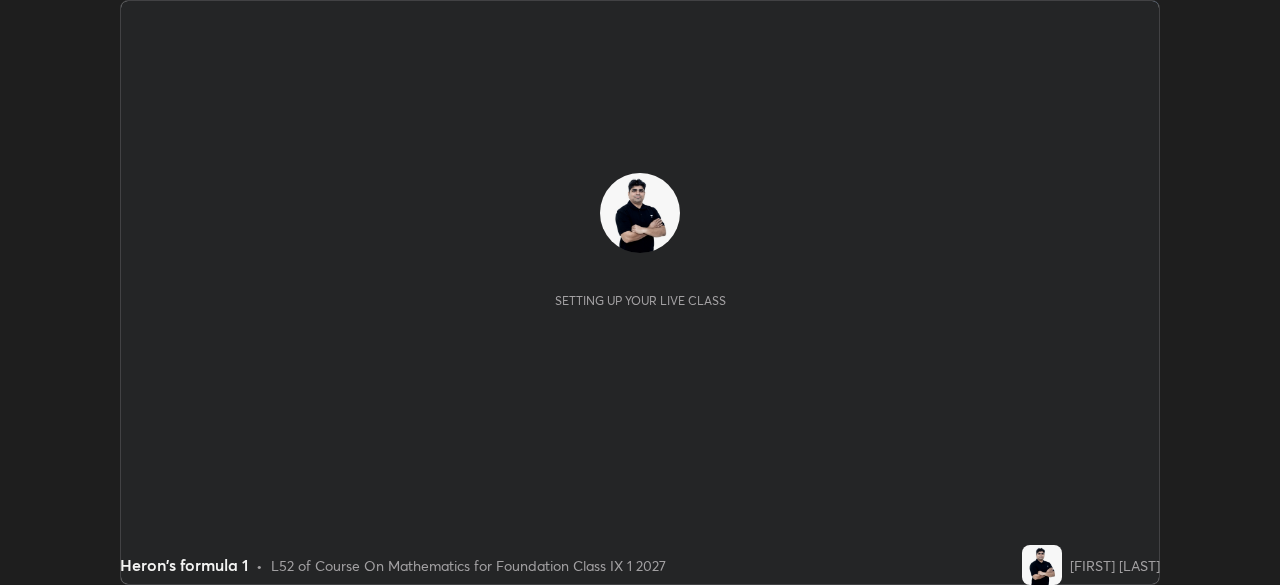 scroll, scrollTop: 0, scrollLeft: 0, axis: both 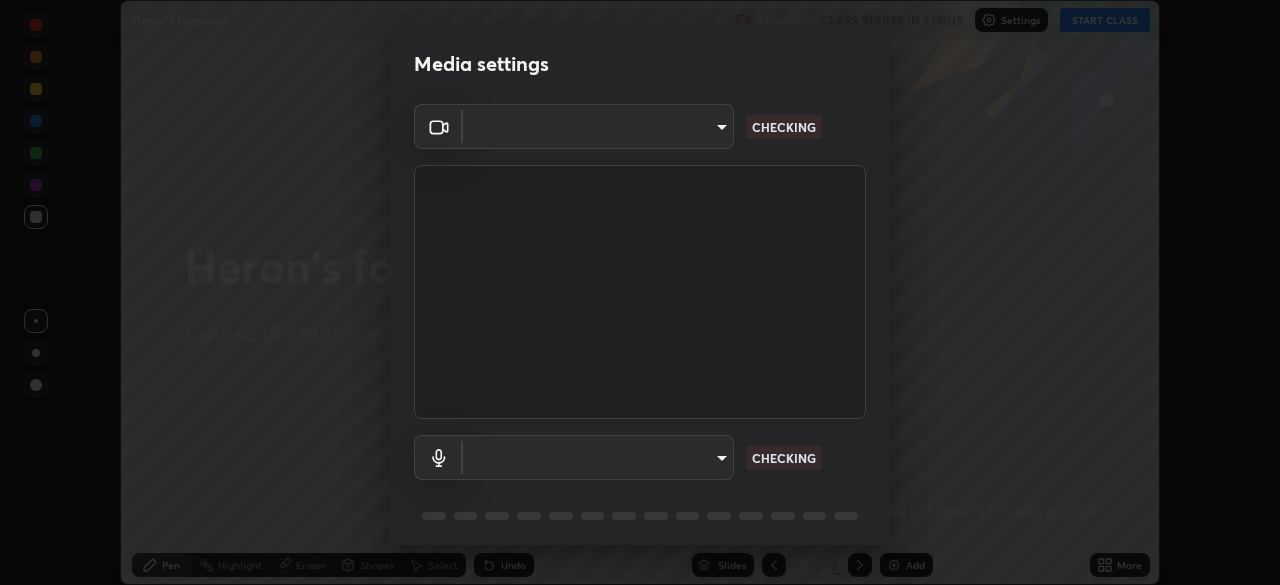 type on "b4e1421f6c5060577252b130237662f08d19228d59f93fcd840f6b1a72f24613" 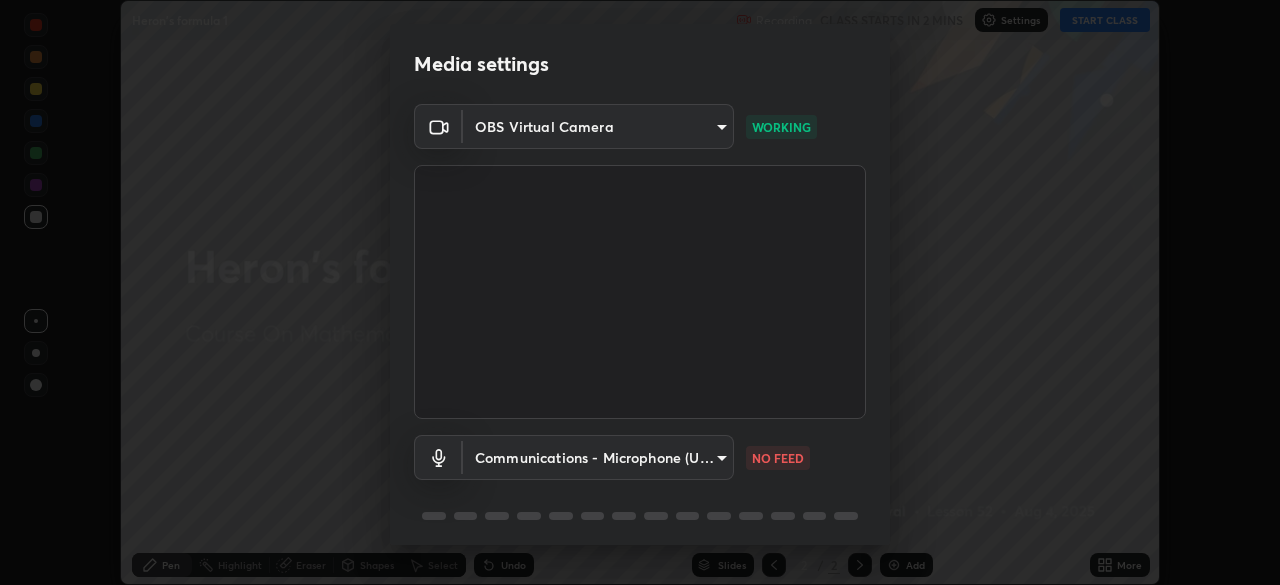 scroll, scrollTop: 71, scrollLeft: 0, axis: vertical 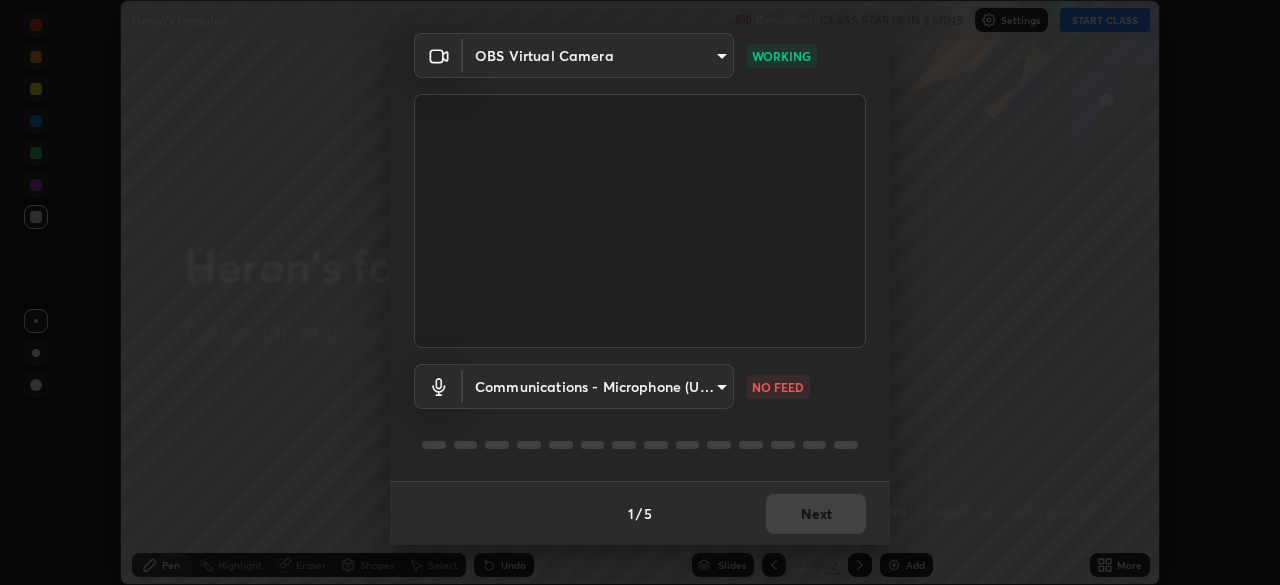 click on "Erase all Heron's formula 1 Recording CLASS STARTS IN 2 MINS Settings START CLASS Setting up your live class Heron's formula 1 • L52 of Course On Mathematics for Foundation Class IX 1 2027 [FIRST] [LAST] Pen Highlight Eraser Shapes Select Undo Slides 2 / 2 Add More No doubts shared Encourage your learners to ask a doubt for better clarity Report an issue Reason for reporting Buffering Chat not working Audio - Video sync issue Educator video quality low ​ Attach an image Report Media settings OBS Virtual Camera b4e1421f6c5060577252b130237662f08d19228d59f93fcd840f6b1a72f24613 WORKING Communications - Microphone (USBAudio2.0) communications NO FEED 1 / 5 Next" at bounding box center [640, 292] 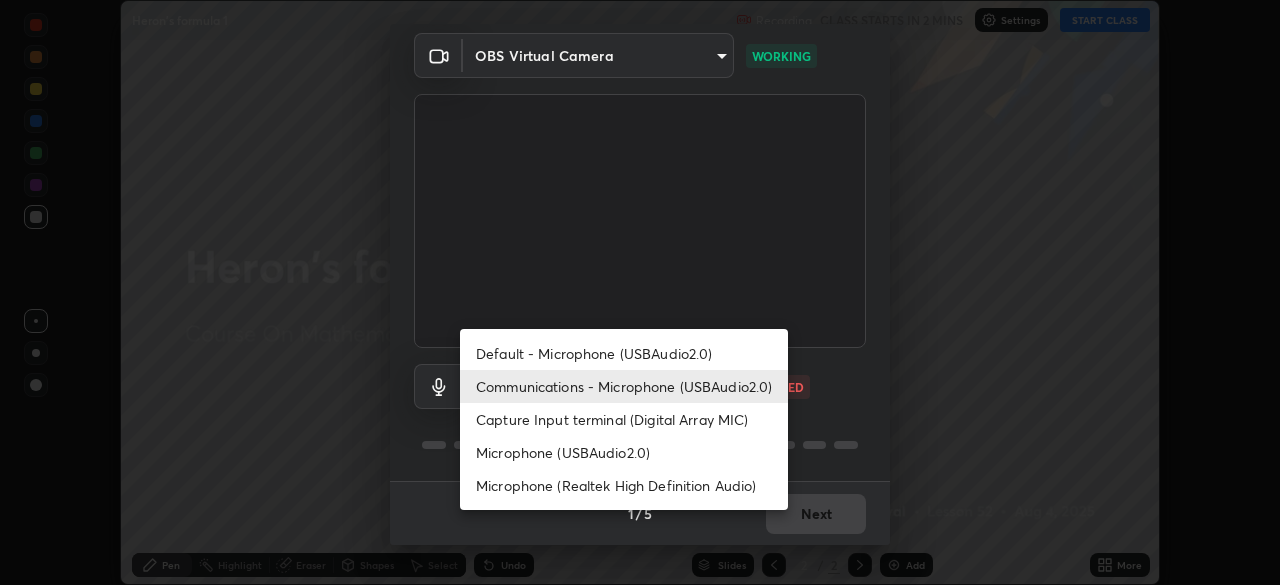 click on "Communications - Microphone (USBAudio2.0)" at bounding box center [624, 386] 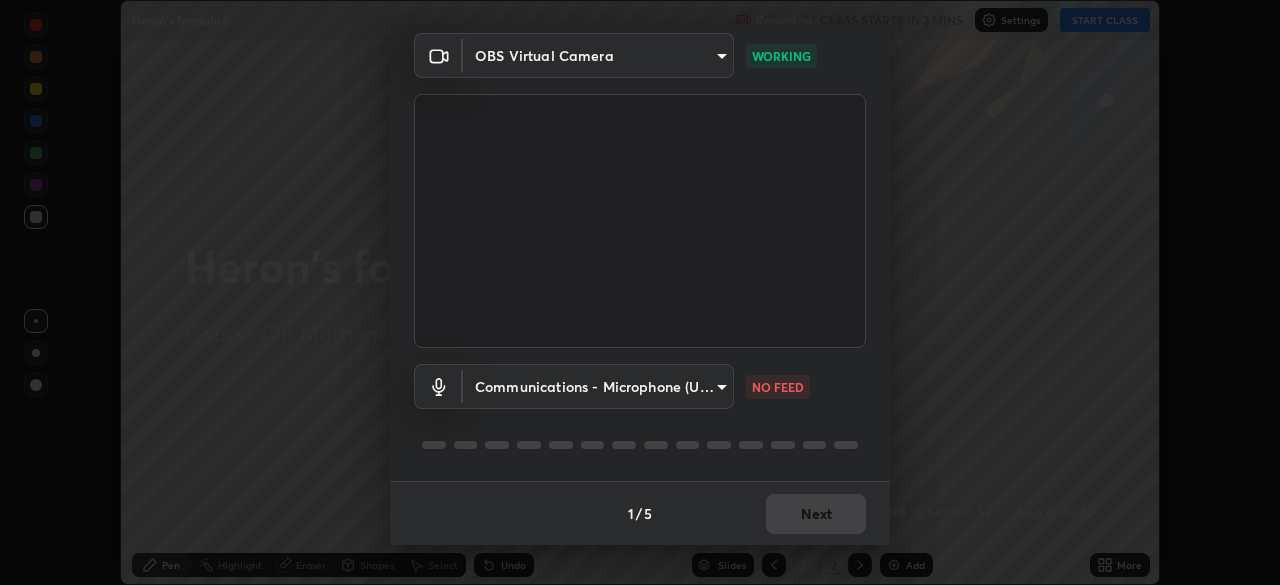 click on "Erase all Heron's formula 1 Recording CLASS STARTS IN 2 MINS Settings START CLASS Setting up your live class Heron's formula 1 • L52 of Course On Mathematics for Foundation Class IX 1 2027 [FIRST] [LAST] Pen Highlight Eraser Shapes Select Undo Slides 2 / 2 Add More No doubts shared Encourage your learners to ask a doubt for better clarity Report an issue Reason for reporting Buffering Chat not working Audio - Video sync issue Educator video quality low ​ Attach an image Report Media settings OBS Virtual Camera b4e1421f6c5060577252b130237662f08d19228d59f93fcd840f6b1a72f24613 WORKING Communications - Microphone (USBAudio2.0) communications NO FEED 1 / 5 Next" at bounding box center (640, 292) 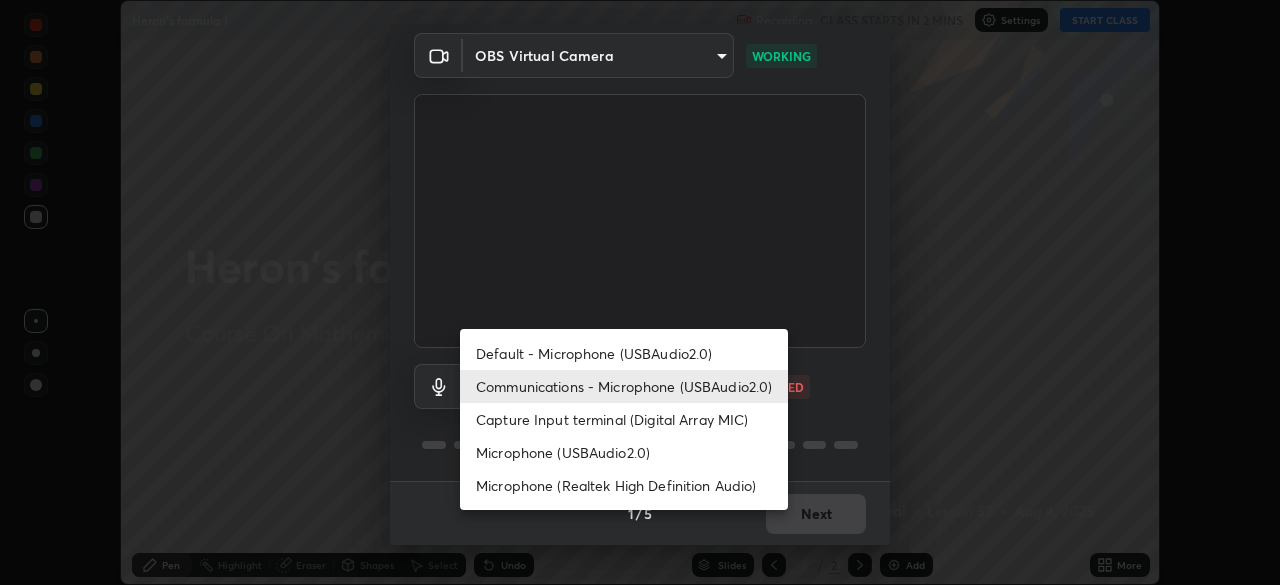 click on "Default - Microphone (USBAudio2.0)" at bounding box center (624, 353) 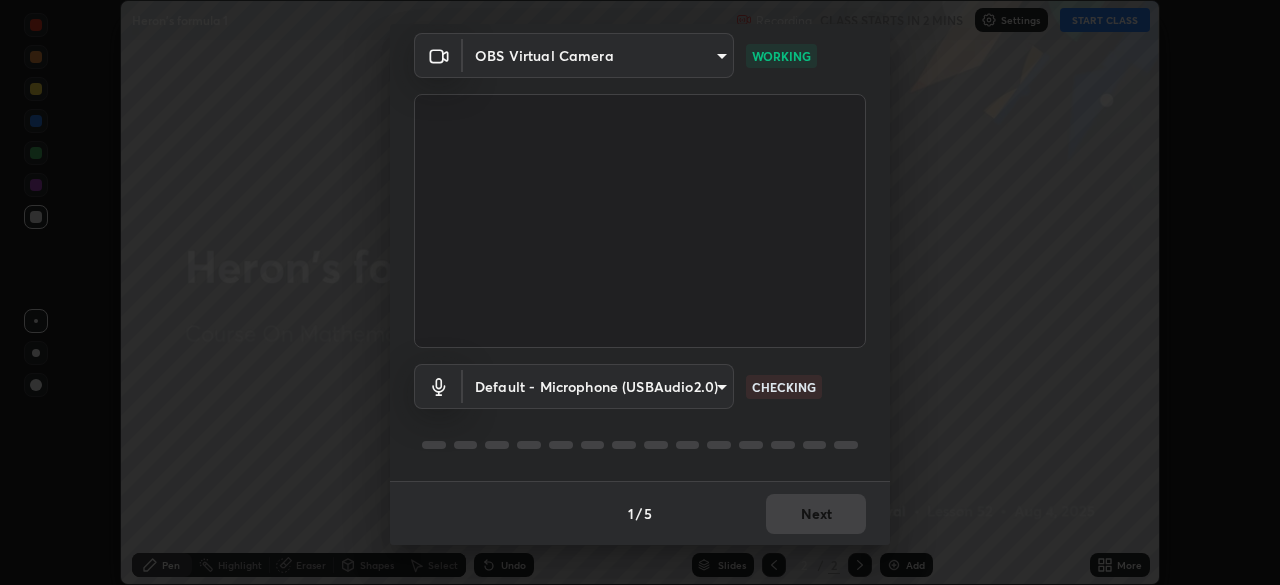 click on "Erase all Heron's formula 1 Recording CLASS STARTS IN 2 MINS Settings START CLASS Setting up your live class Heron's formula 1 • L52 of Course On Mathematics for Foundation Class IX 1 2027 [FIRST] [LAST] Pen Highlight Eraser Shapes Select Undo Slides 2 / 2 Add More No doubts shared Encourage your learners to ask a doubt for better clarity Report an issue Reason for reporting Buffering Chat not working Audio - Video sync issue Educator video quality low ​ Attach an image Report Media settings OBS Virtual Camera b4e1421f6c5060577252b130237662f08d19228d59f93fcd840f6b1a72f24613 WORKING Default - Microphone (USBAudio2.0) default CHECKING 1 / 5 Next" at bounding box center (640, 292) 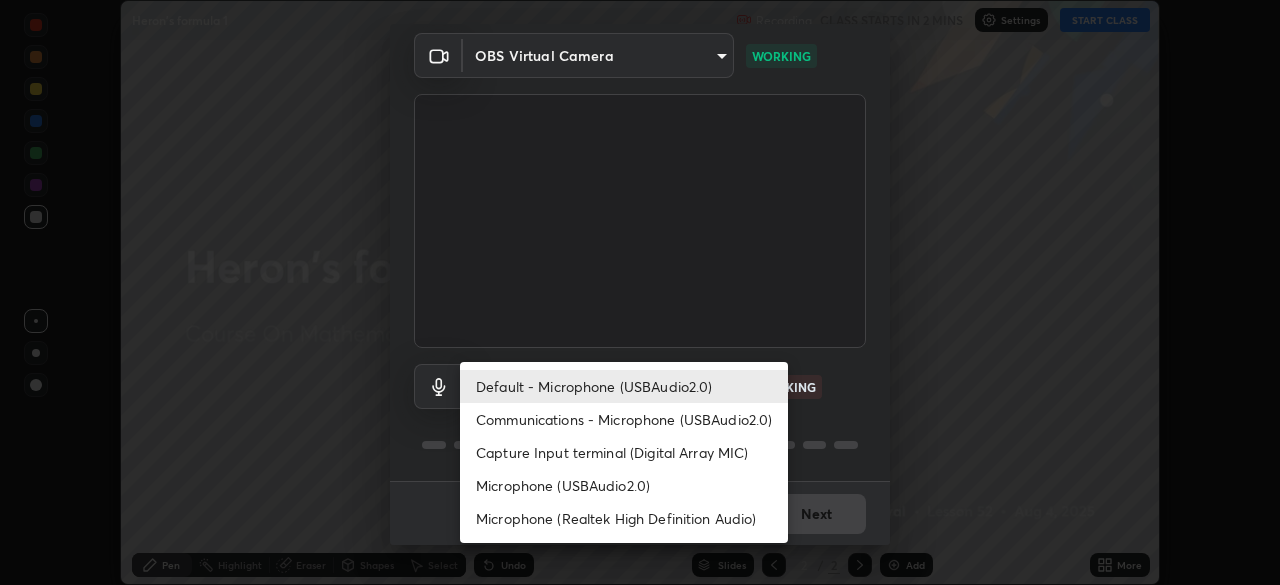 click on "Communications - Microphone (USBAudio2.0)" at bounding box center (624, 419) 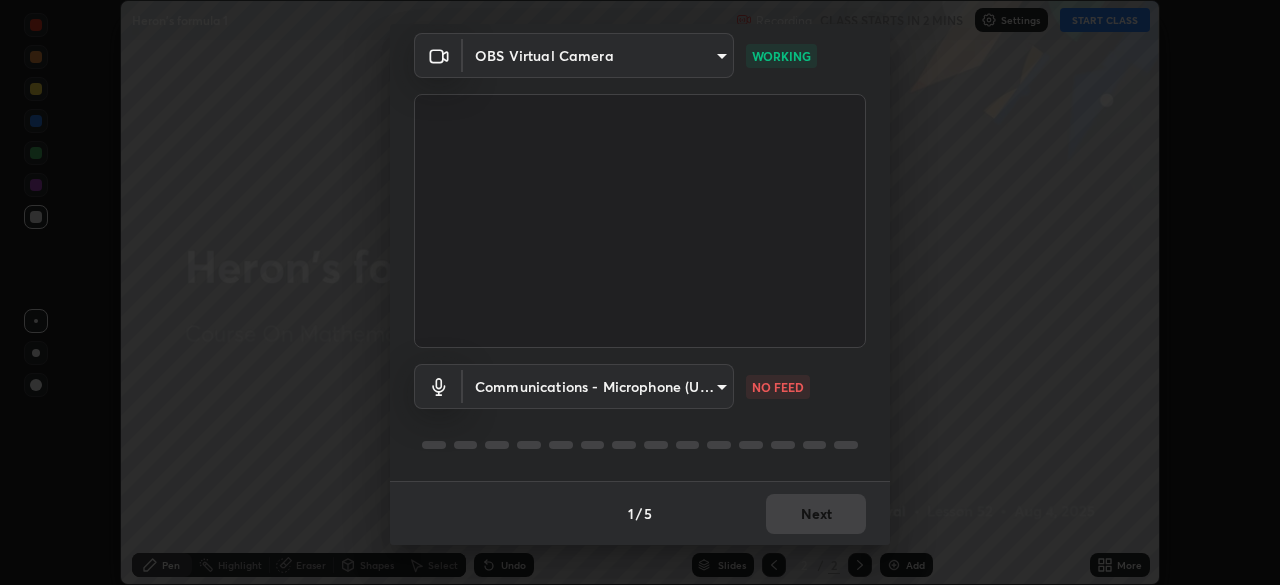 click on "Erase all Heron's formula 1 Recording CLASS STARTS IN 2 MINS Settings START CLASS Setting up your live class Heron's formula 1 • L52 of Course On Mathematics for Foundation Class IX 1 2027 [FIRST] [LAST] Pen Highlight Eraser Shapes Select Undo Slides 2 / 2 Add More No doubts shared Encourage your learners to ask a doubt for better clarity Report an issue Reason for reporting Buffering Chat not working Audio - Video sync issue Educator video quality low ​ Attach an image Report Media settings OBS Virtual Camera b4e1421f6c5060577252b130237662f08d19228d59f93fcd840f6b1a72f24613 WORKING Communications - Microphone (USBAudio2.0) communications NO FEED 1 / 5 Next" at bounding box center [640, 292] 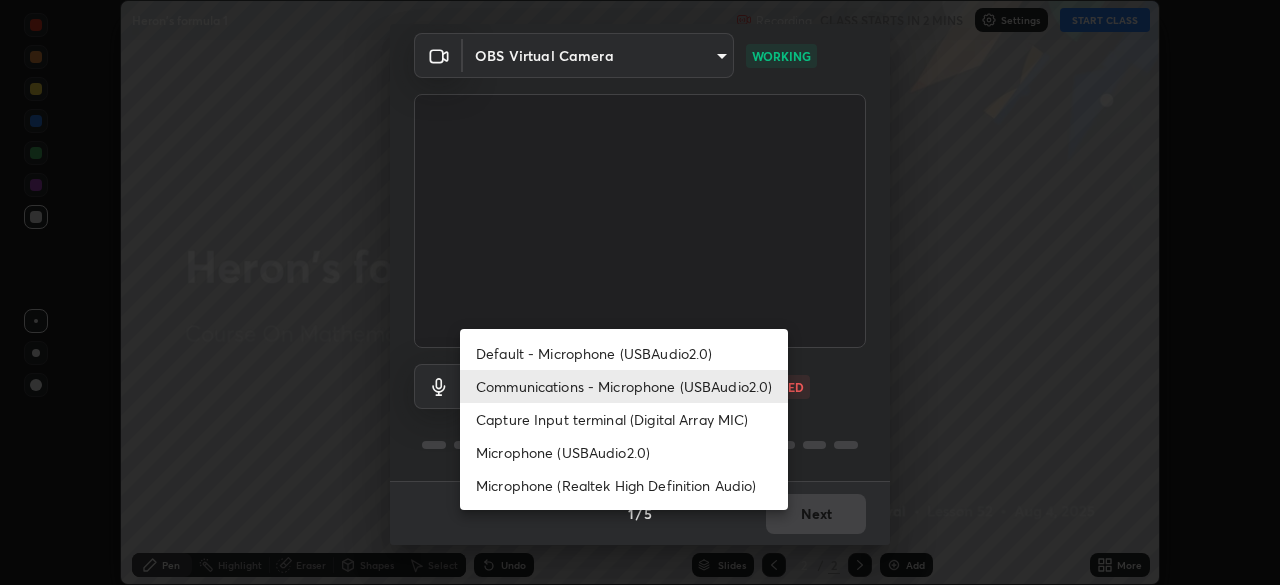 click on "Communications - Microphone (USBAudio2.0)" at bounding box center (624, 386) 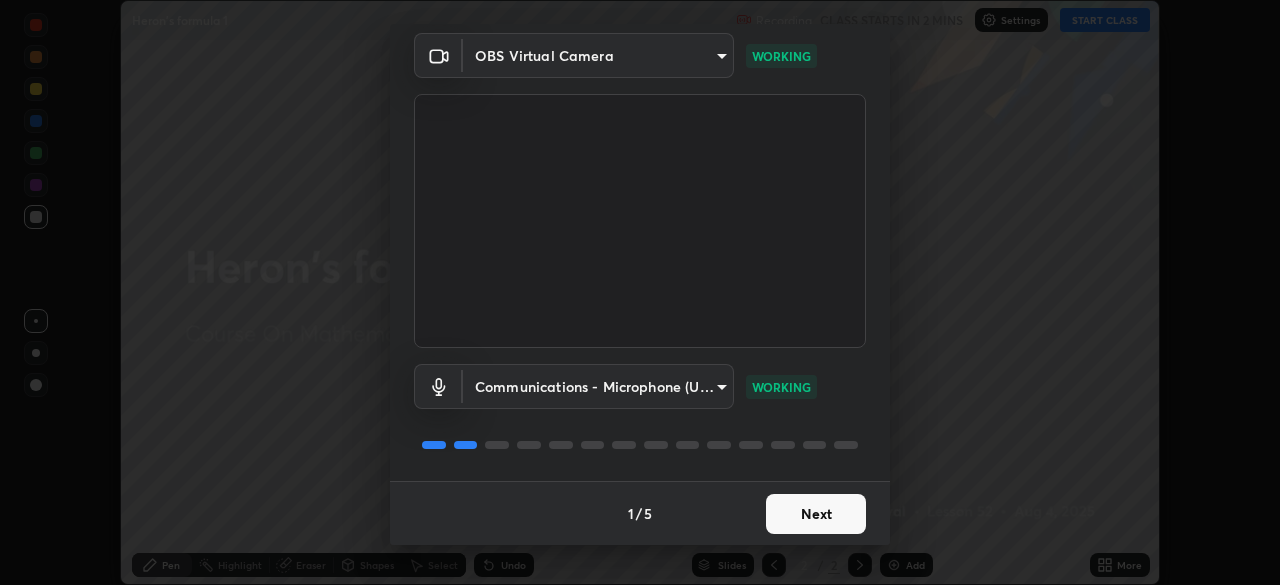 click on "Next" at bounding box center [816, 514] 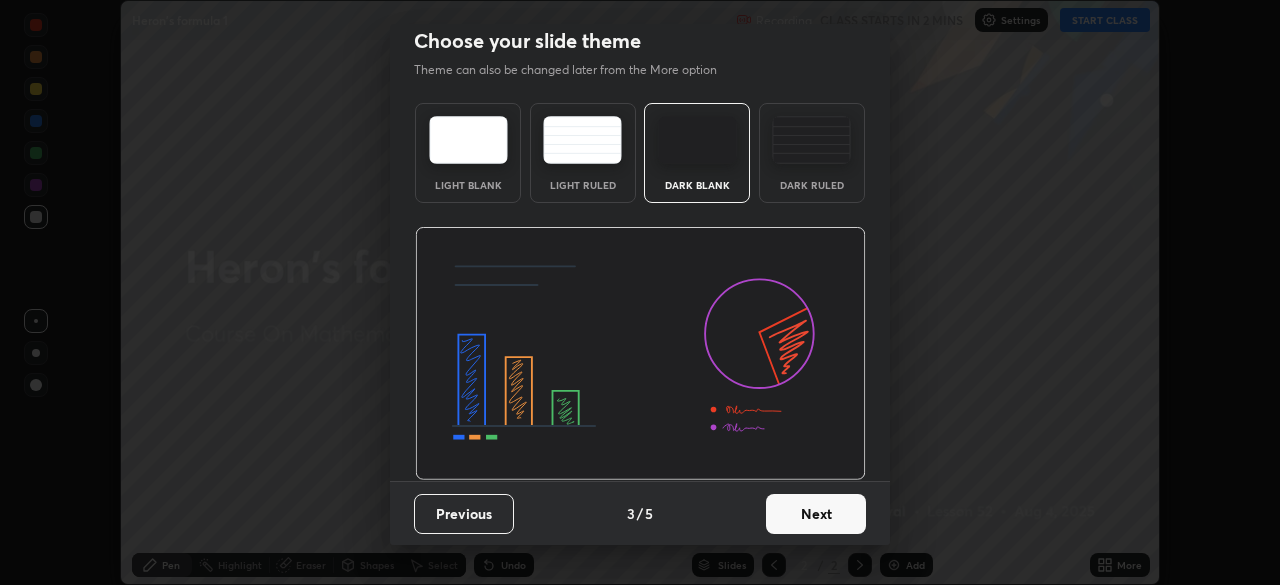 scroll, scrollTop: 0, scrollLeft: 0, axis: both 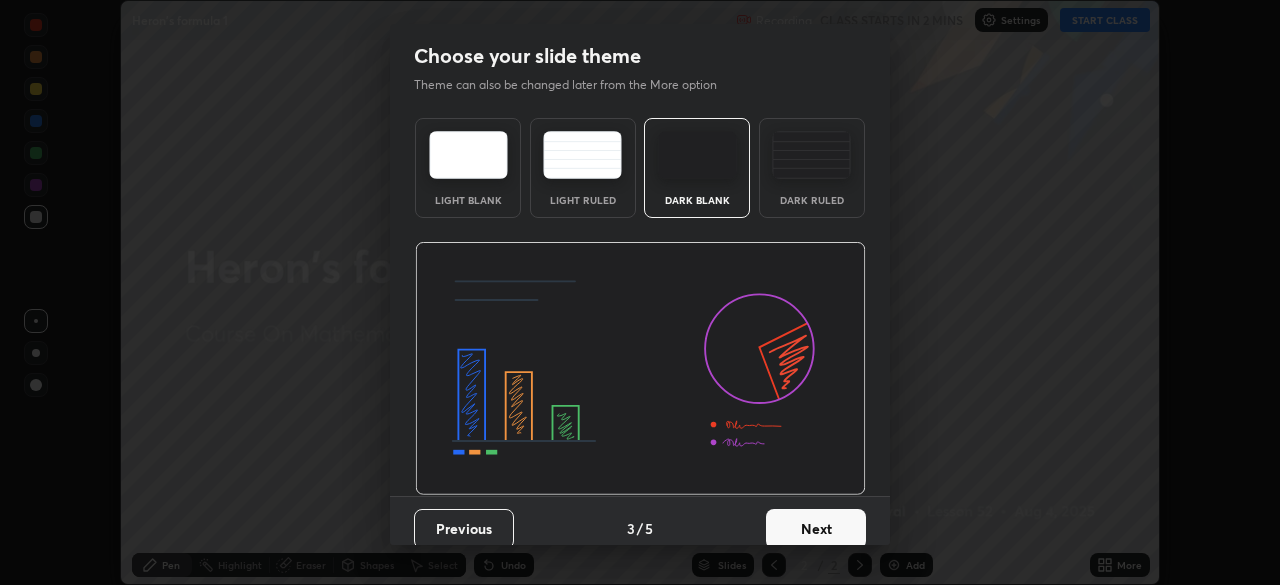 click on "Next" at bounding box center (816, 529) 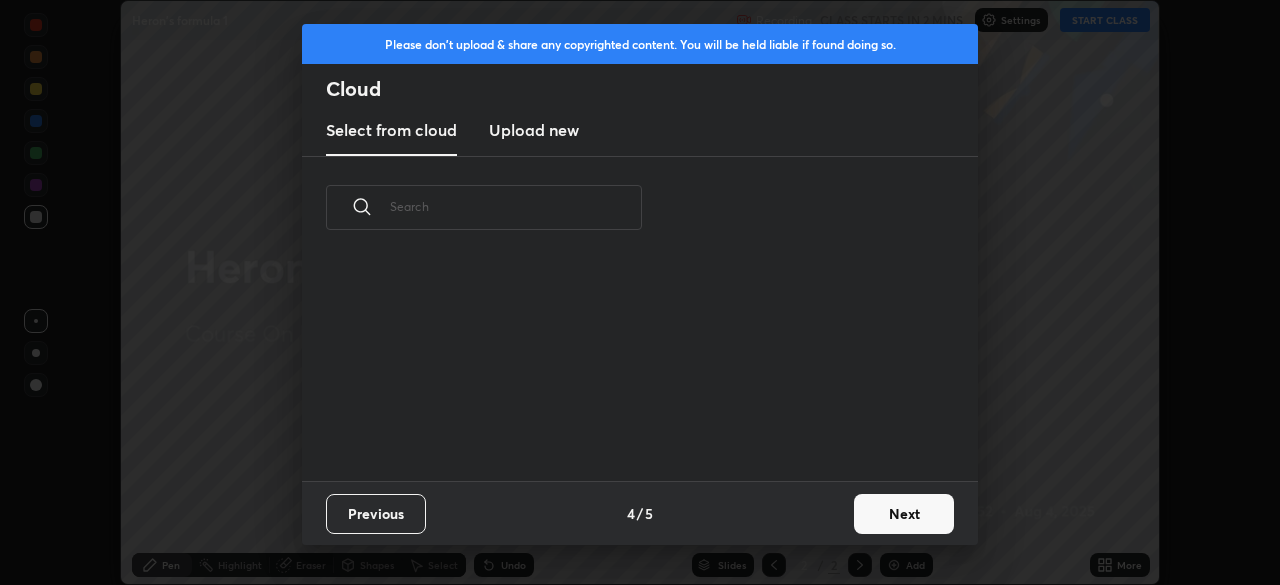 scroll, scrollTop: 7, scrollLeft: 11, axis: both 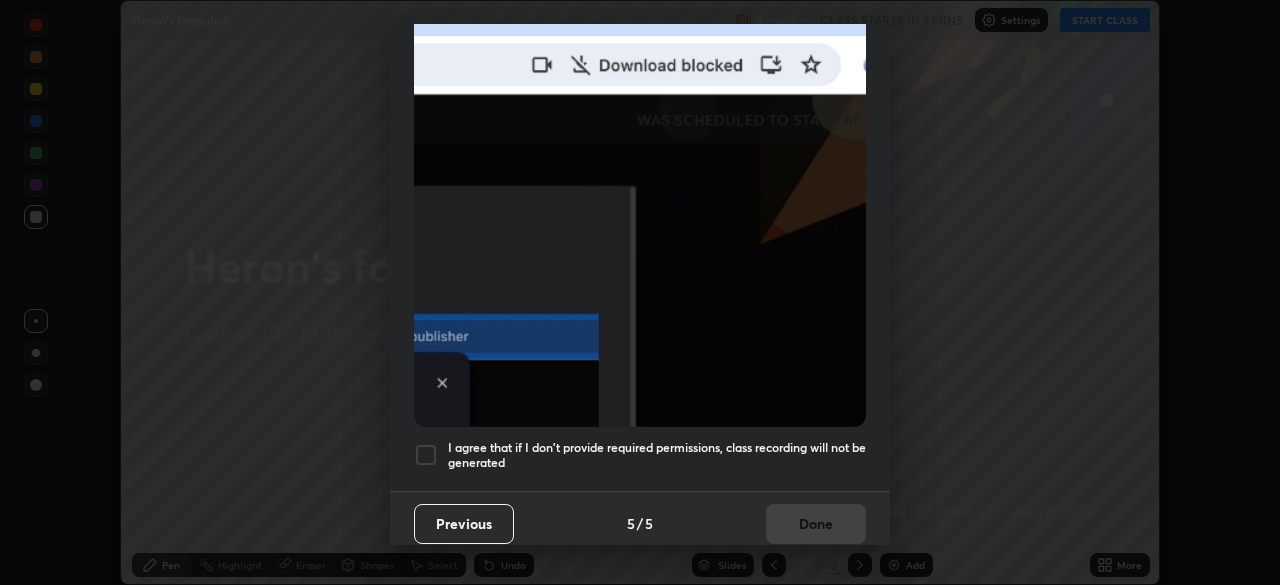 click at bounding box center (426, 455) 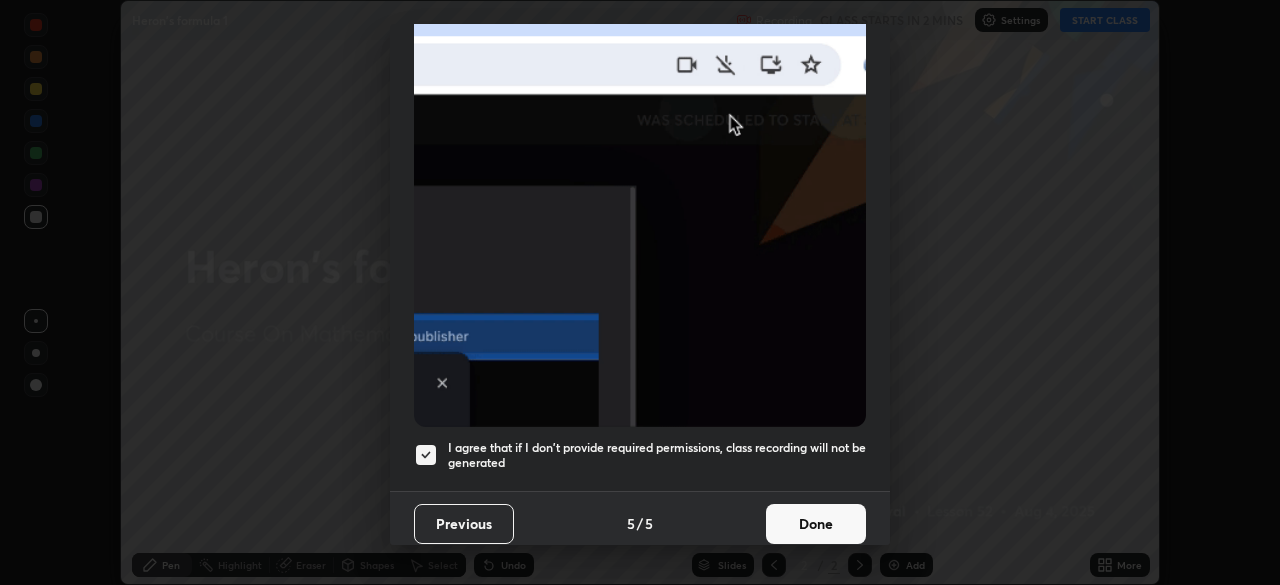 click on "Done" at bounding box center (816, 524) 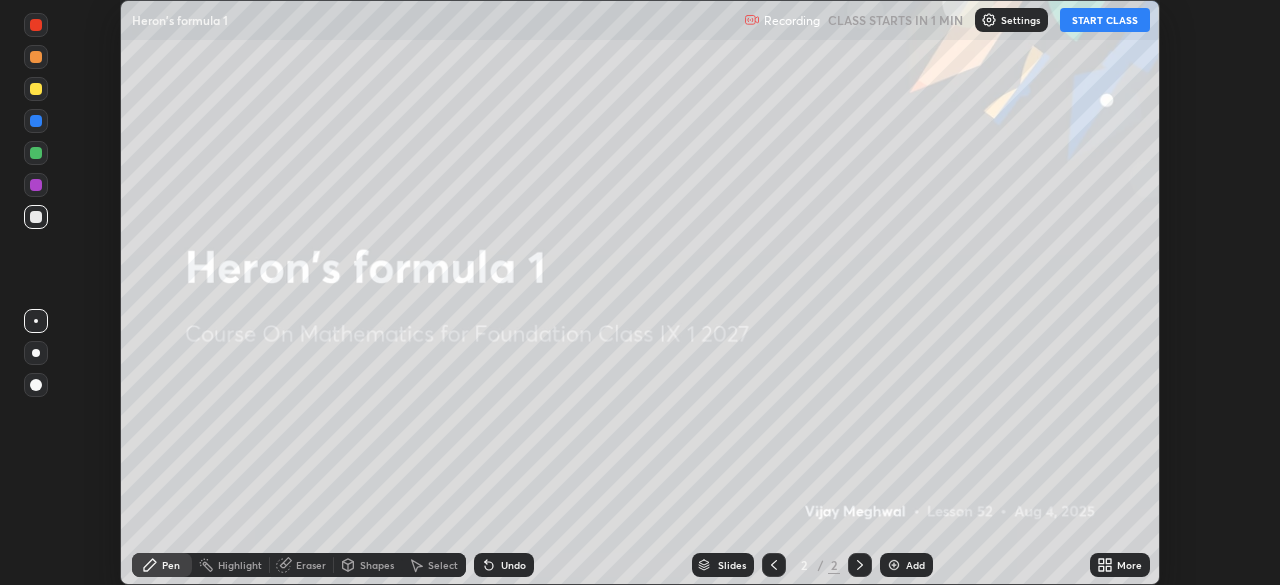 click 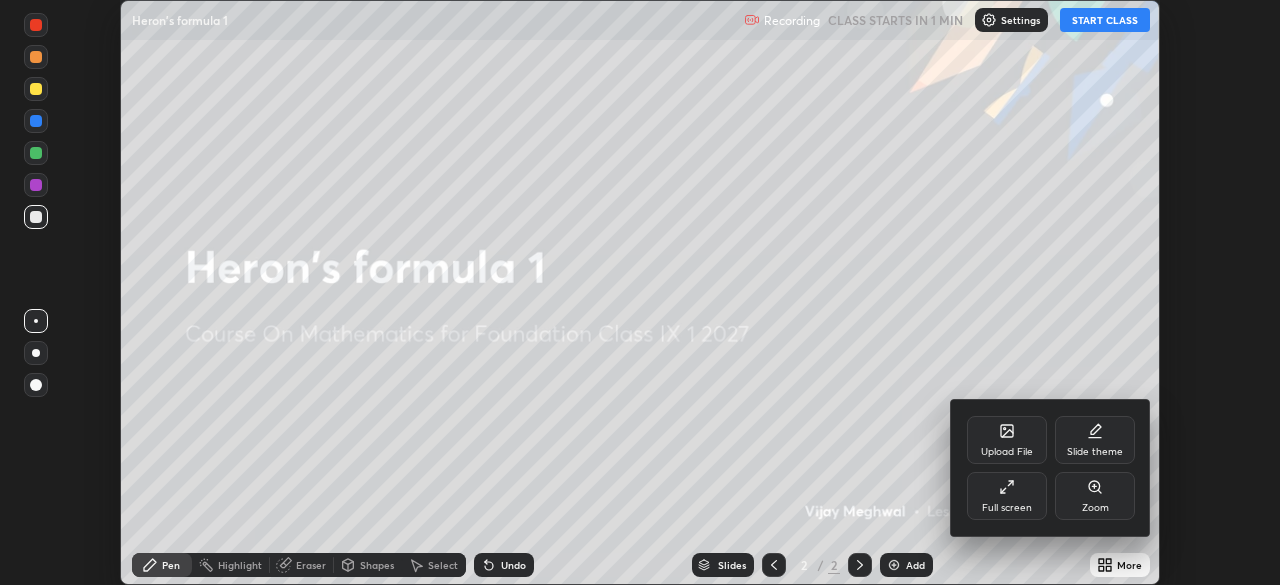 click on "Full screen" at bounding box center (1007, 496) 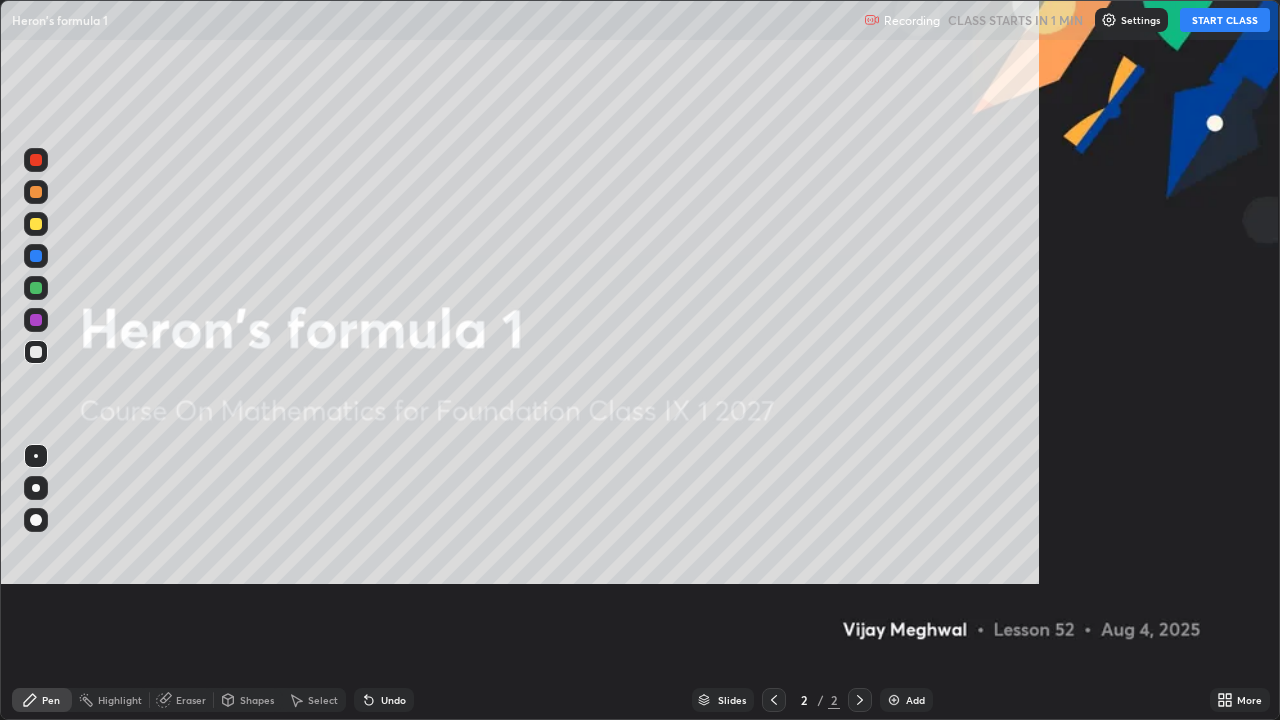 scroll, scrollTop: 99280, scrollLeft: 98720, axis: both 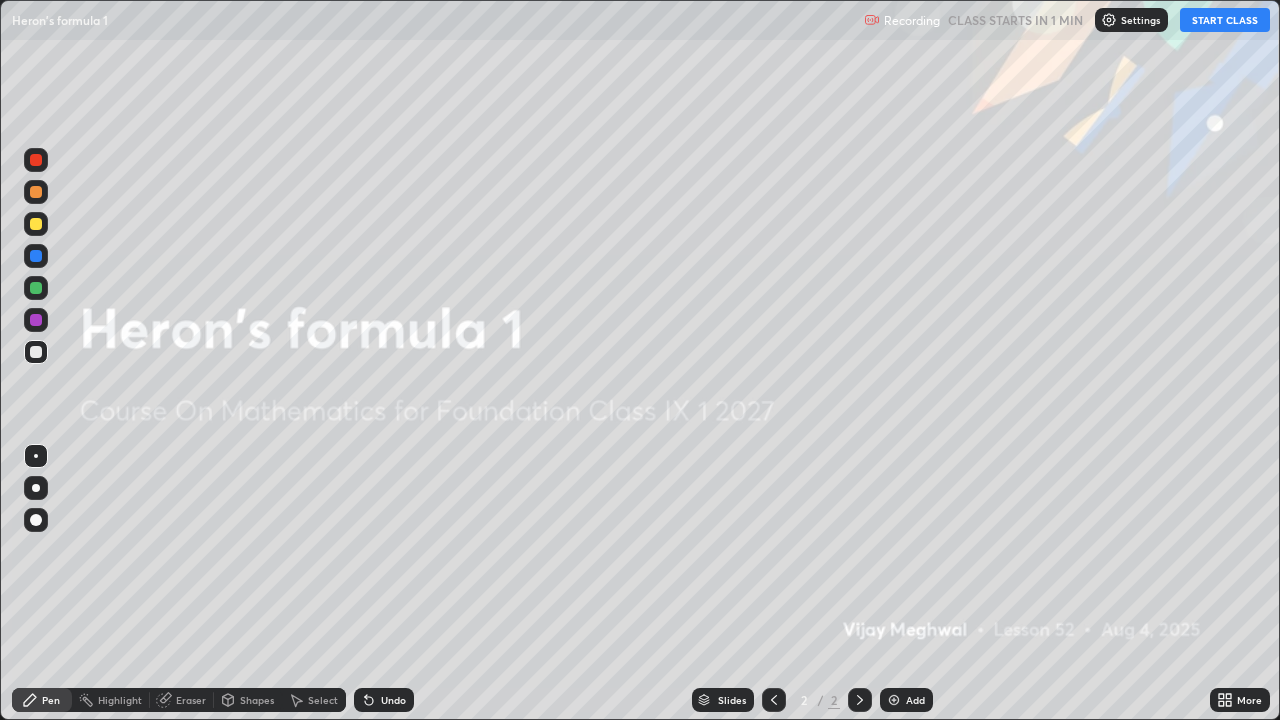 click on "START CLASS" at bounding box center [1225, 20] 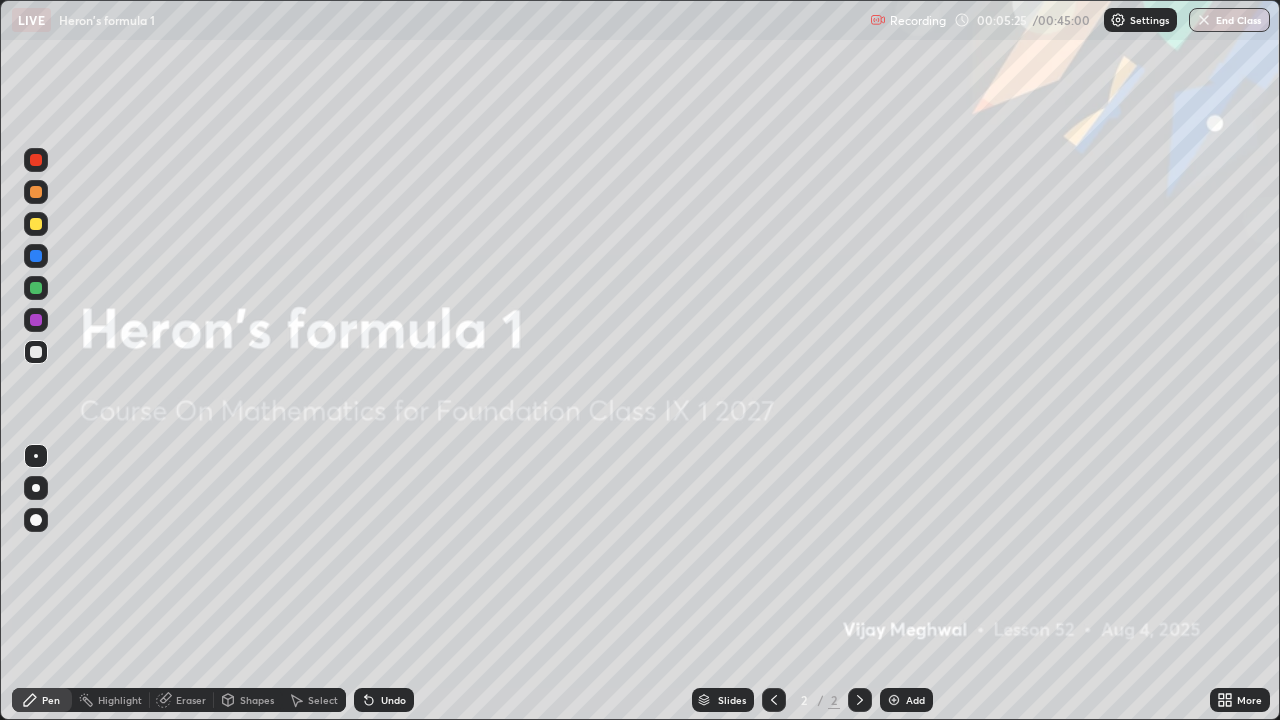 click on "Add" at bounding box center (906, 700) 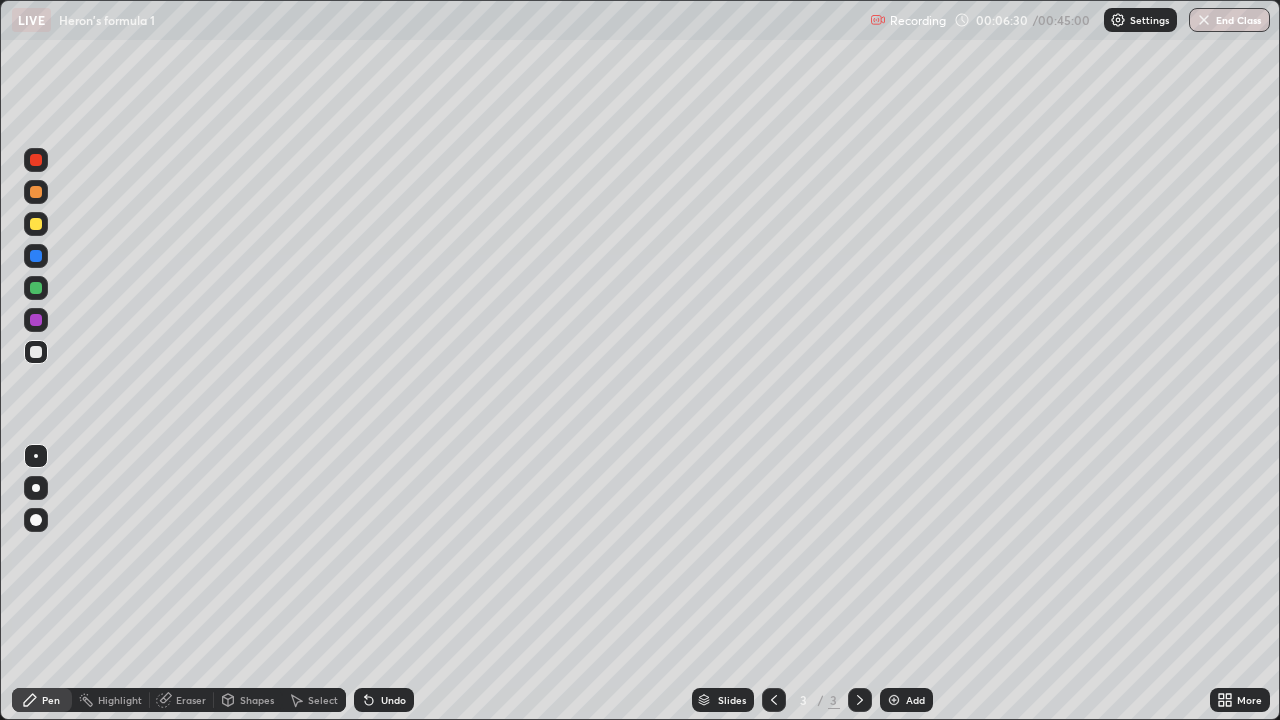 click at bounding box center (36, 288) 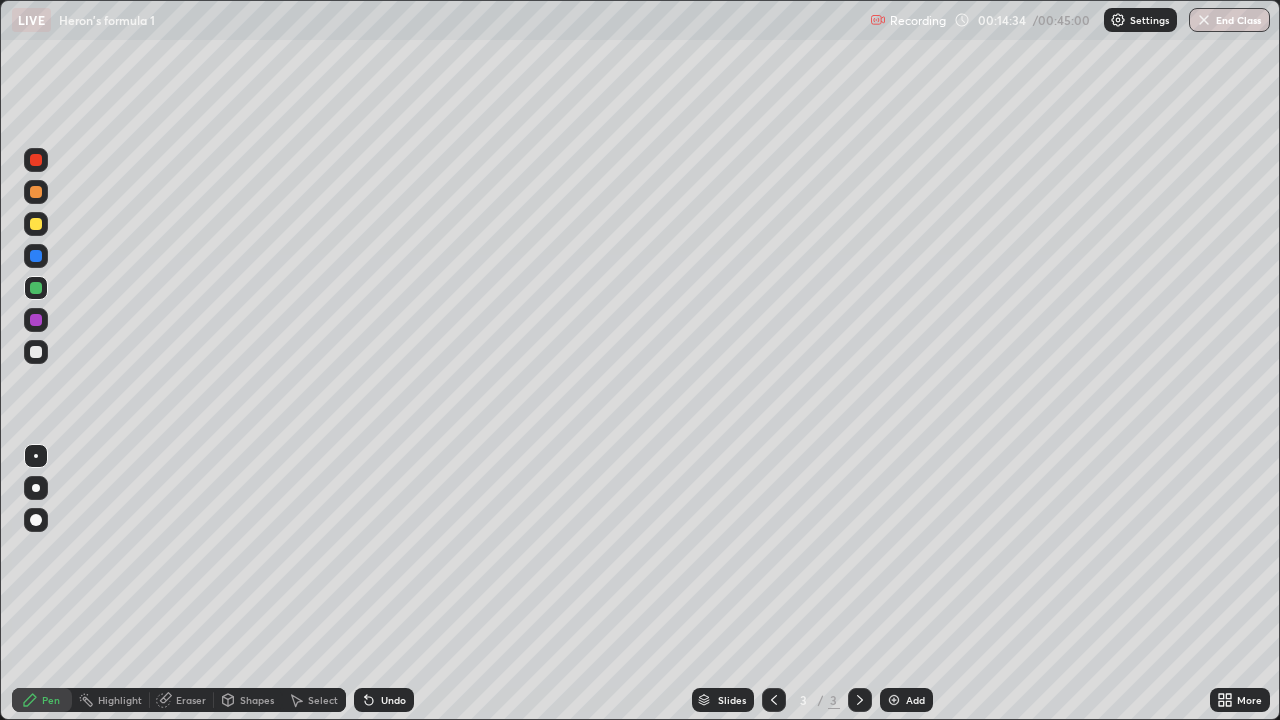 click at bounding box center (894, 700) 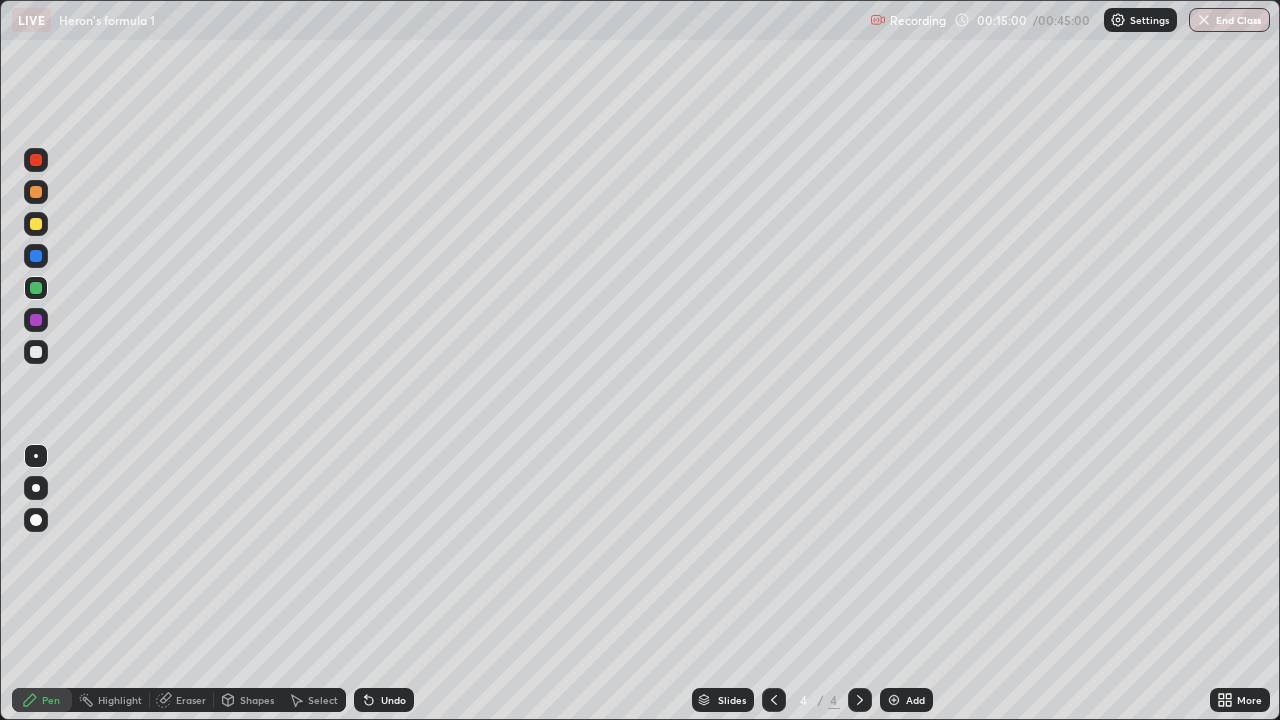 click on "Eraser" at bounding box center [182, 700] 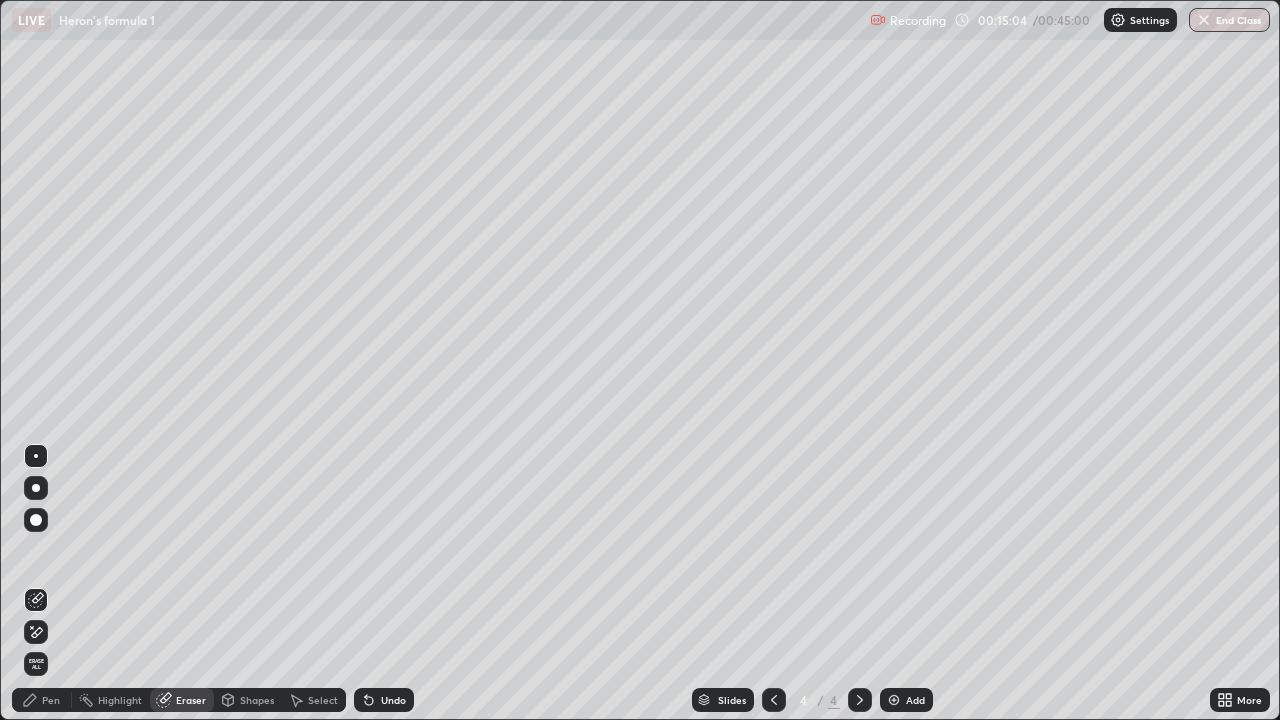 click on "Pen" at bounding box center (51, 700) 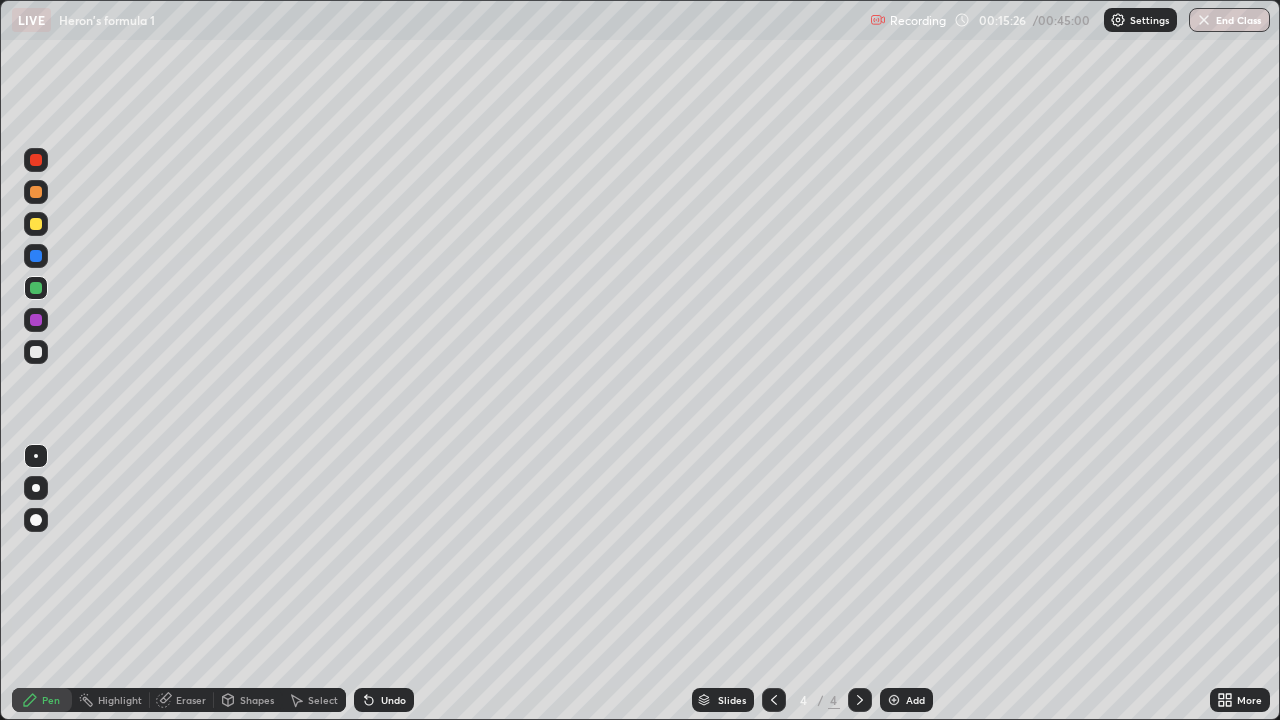 click at bounding box center (36, 224) 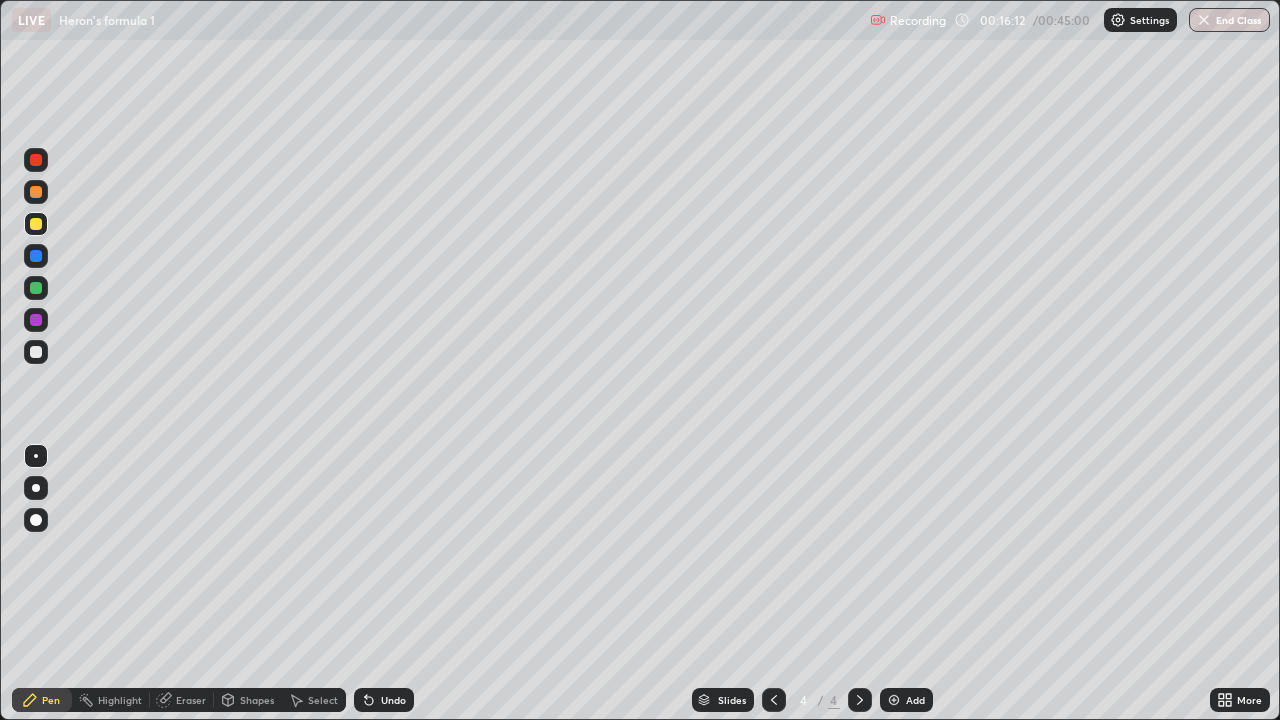 click at bounding box center (36, 352) 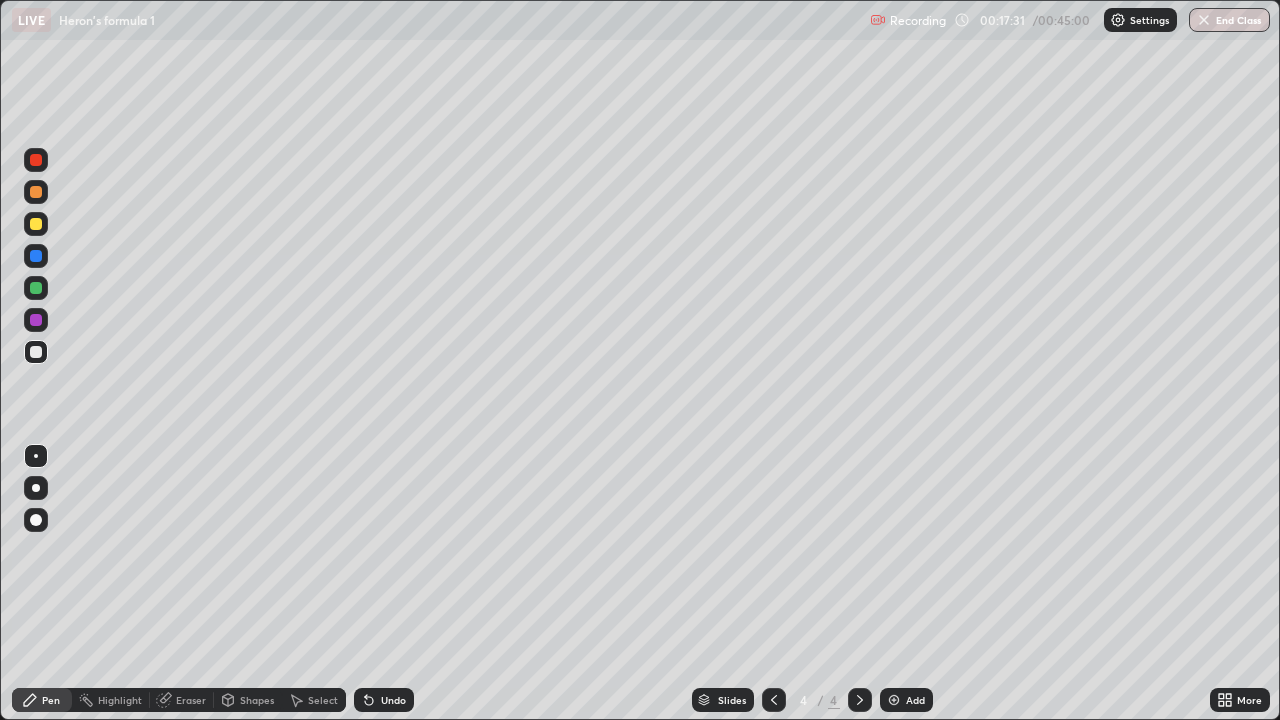 click at bounding box center [36, 224] 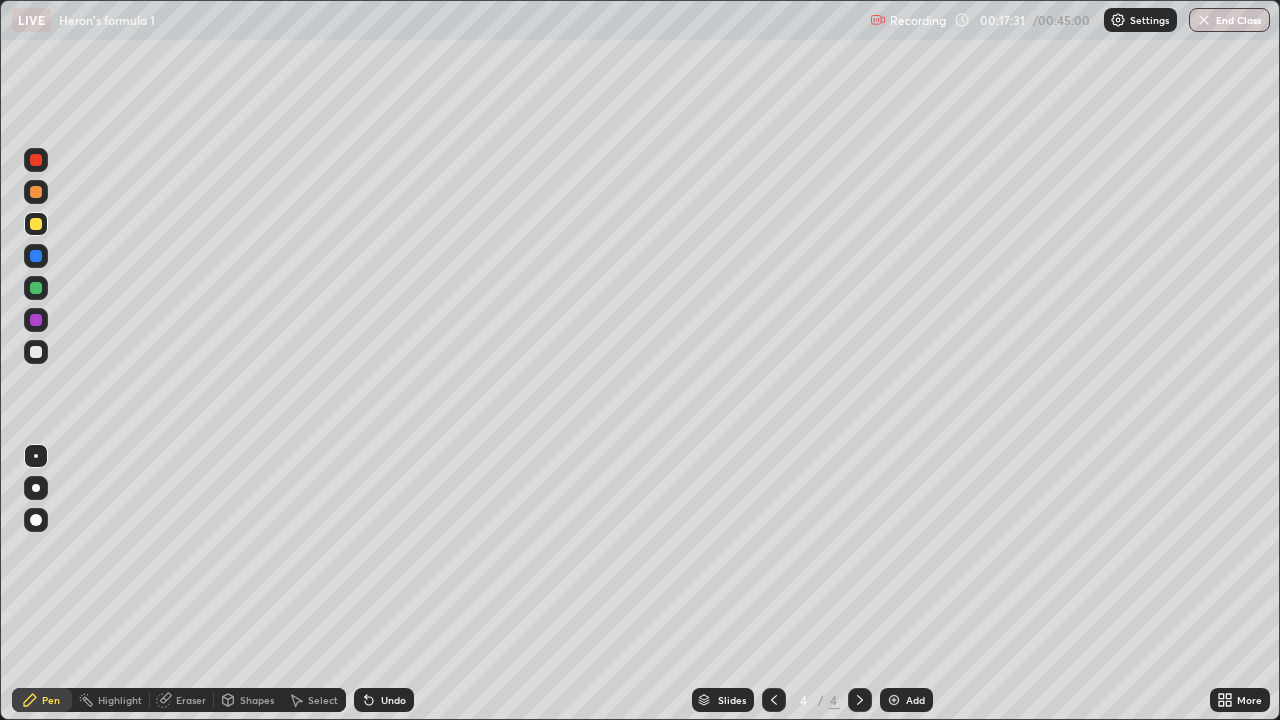 click at bounding box center [36, 192] 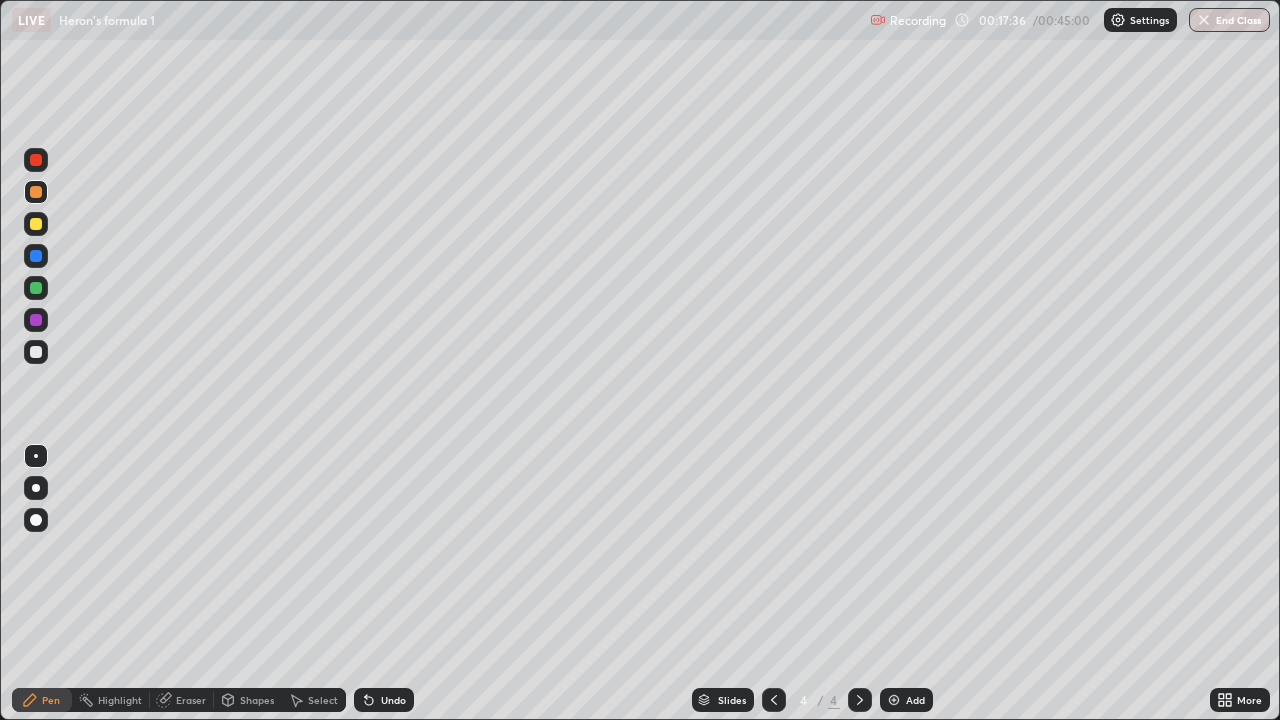 click on "Undo" at bounding box center [384, 700] 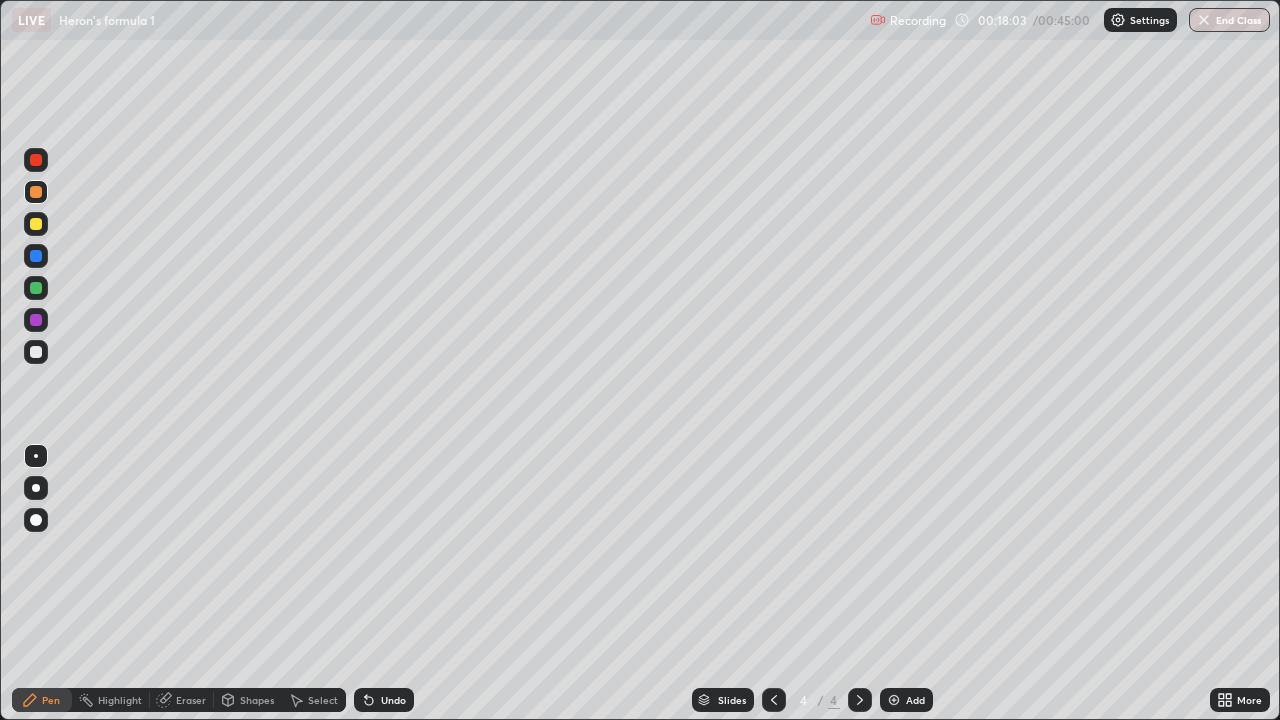 click at bounding box center [36, 256] 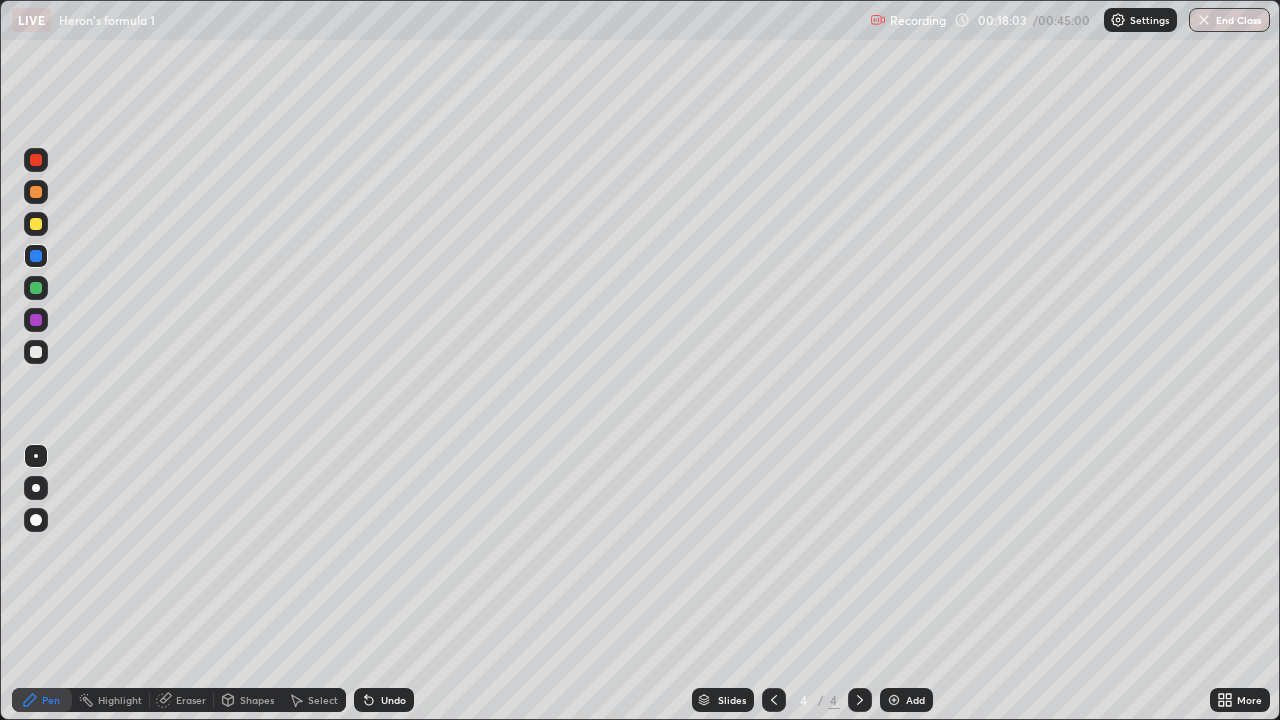 click at bounding box center [36, 288] 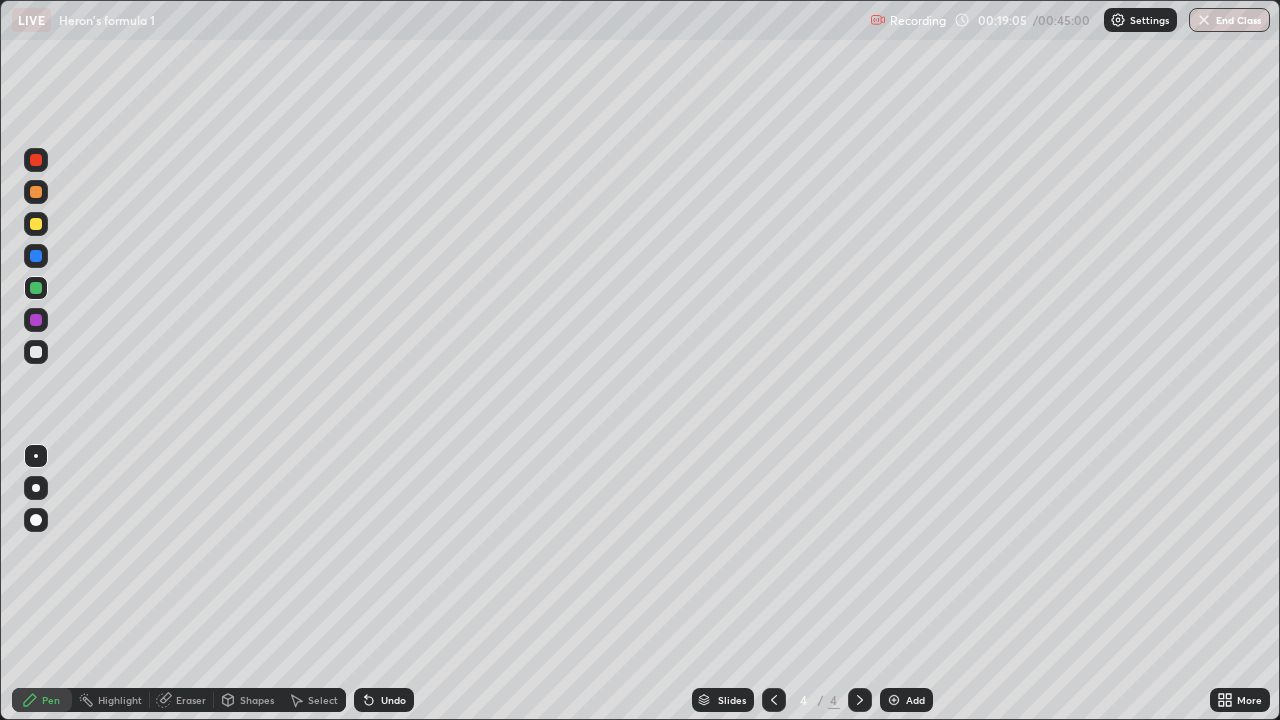 click 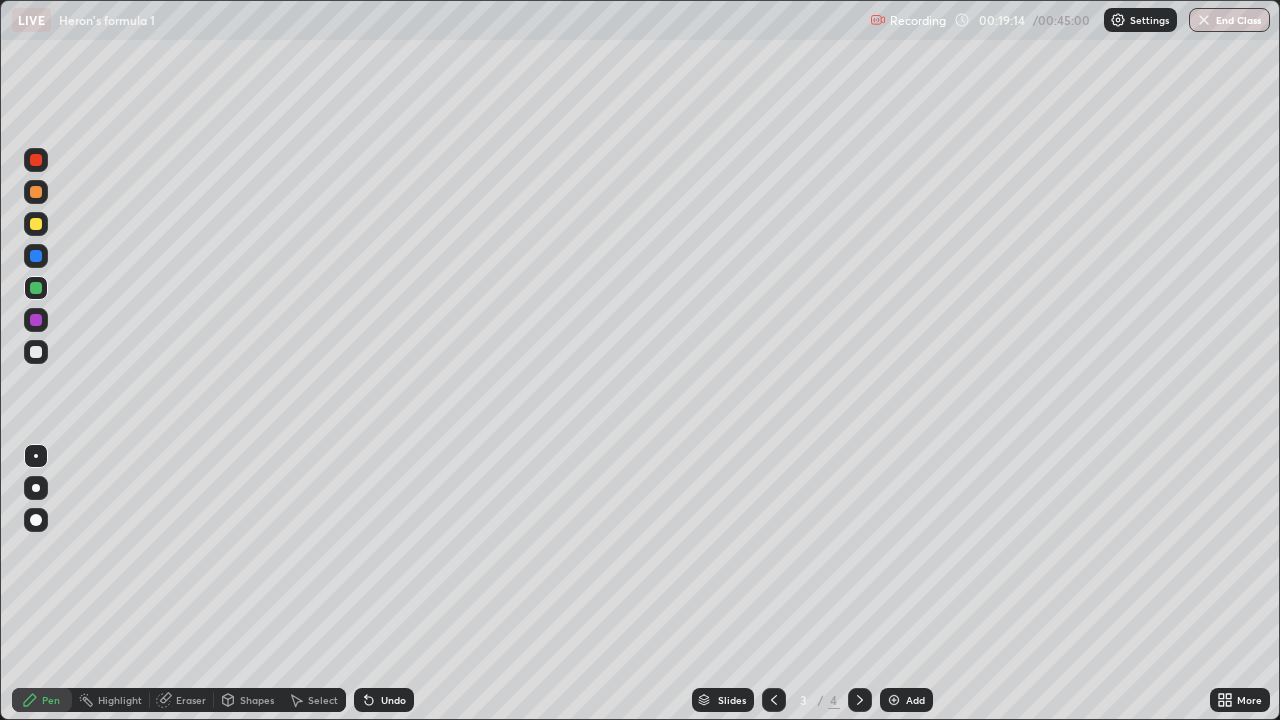 click 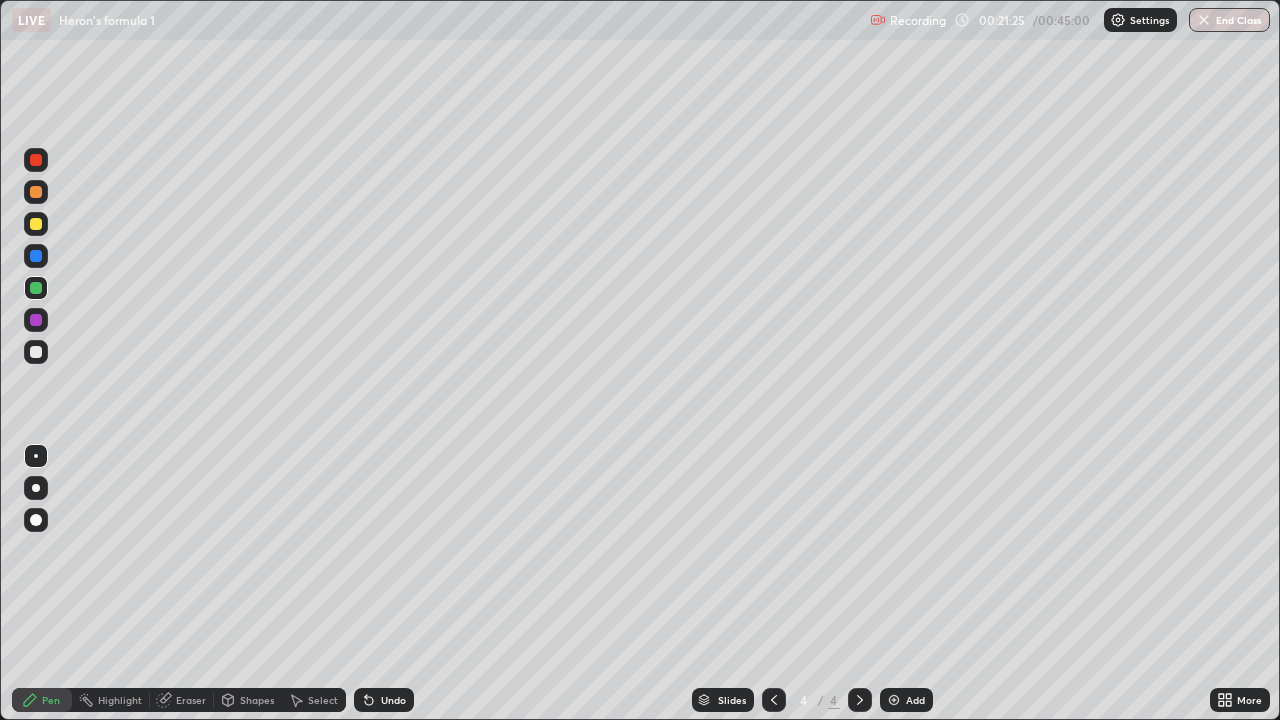 click on "Add" at bounding box center [915, 700] 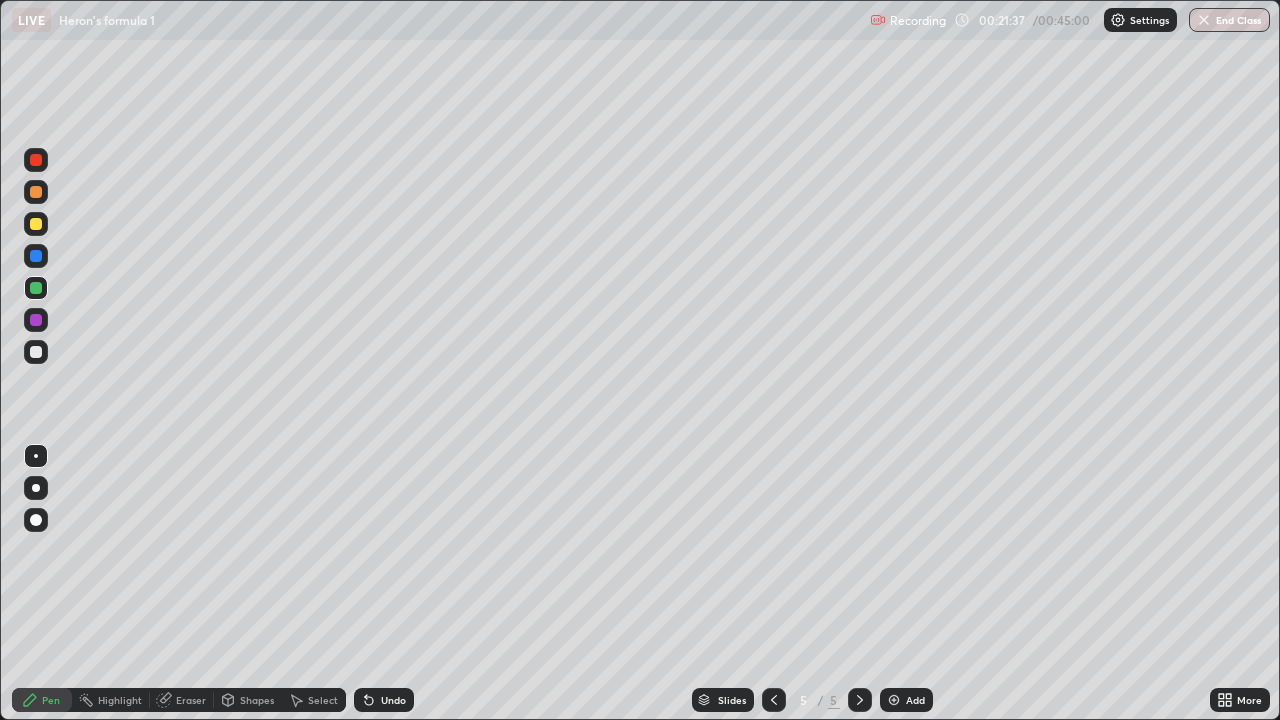 click 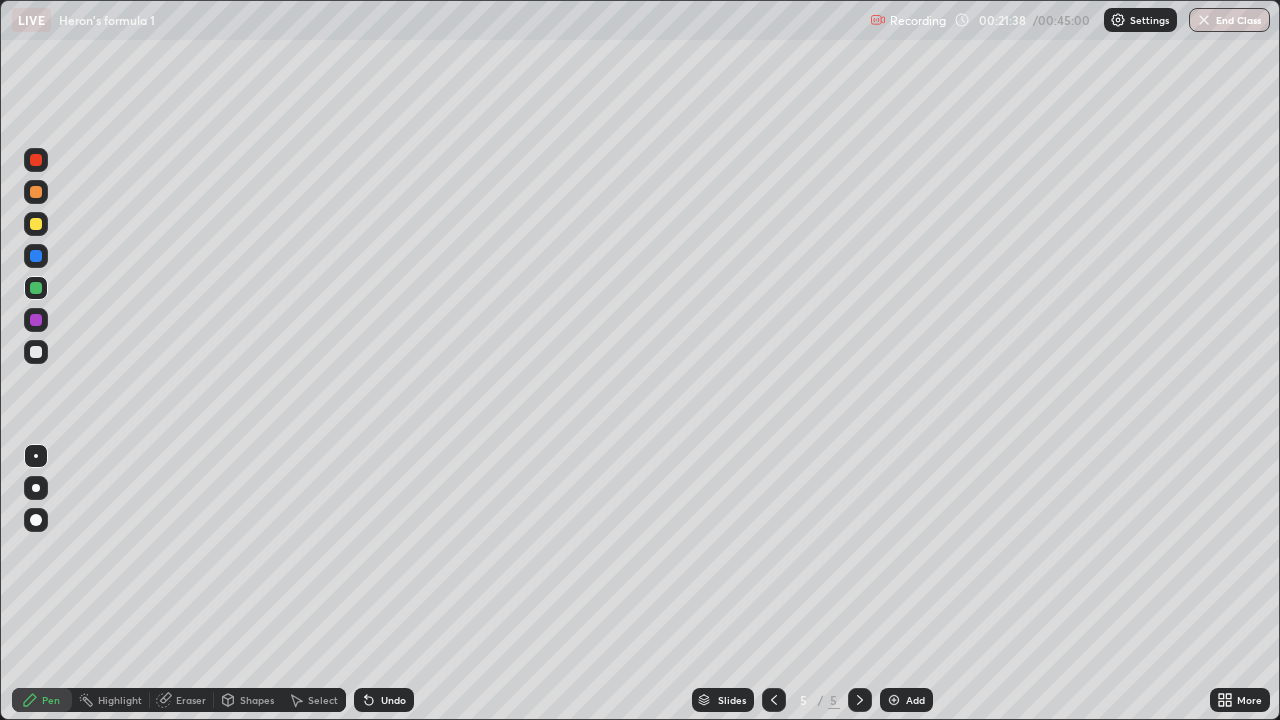 click 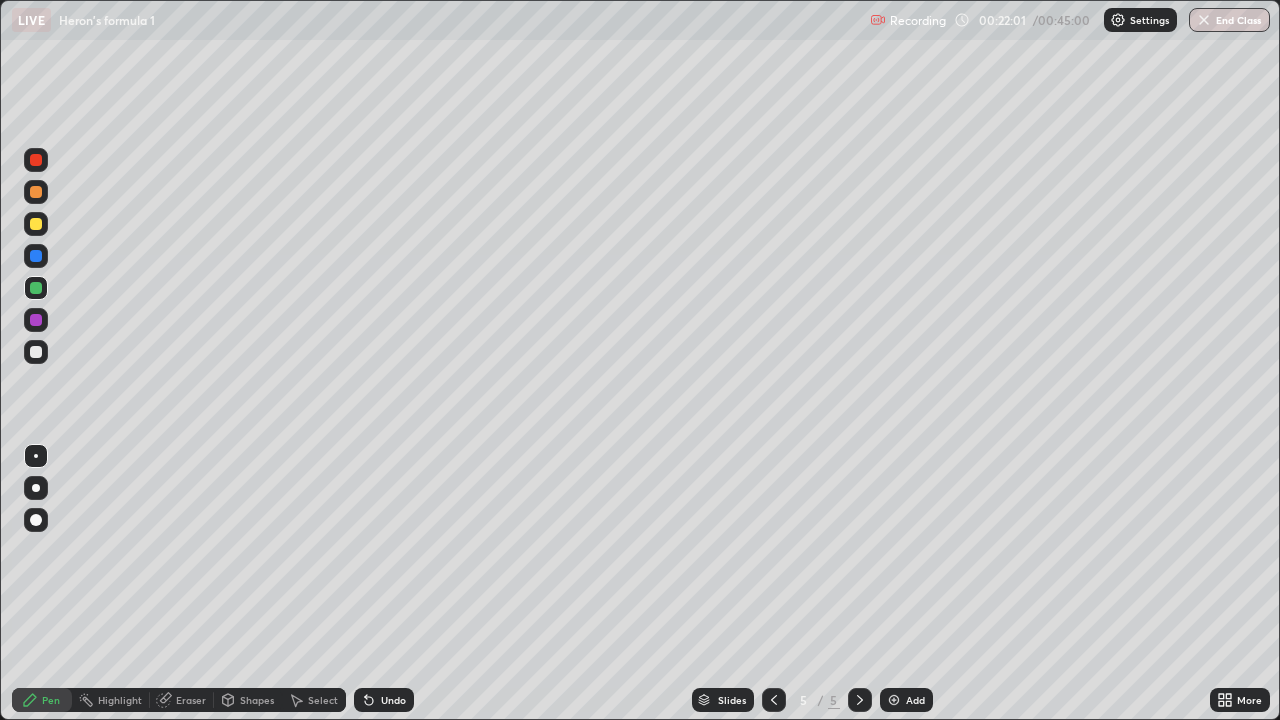 click at bounding box center [774, 700] 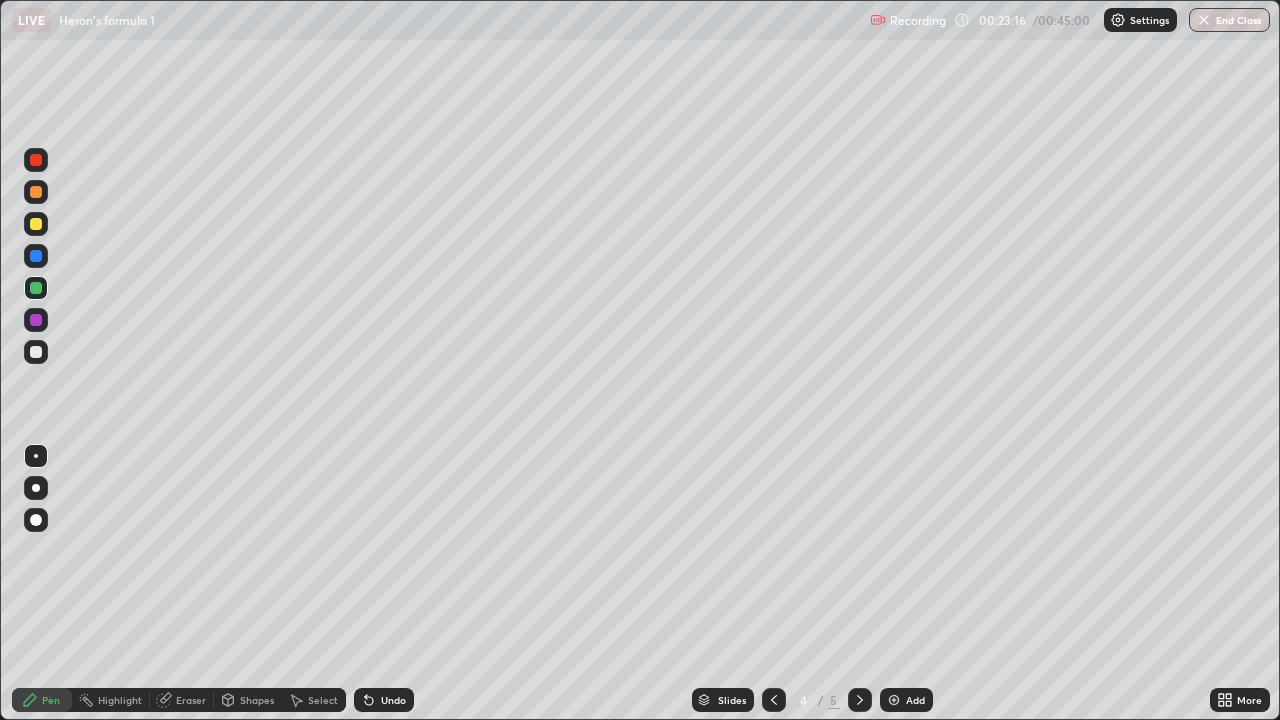 click on "Add" at bounding box center (906, 700) 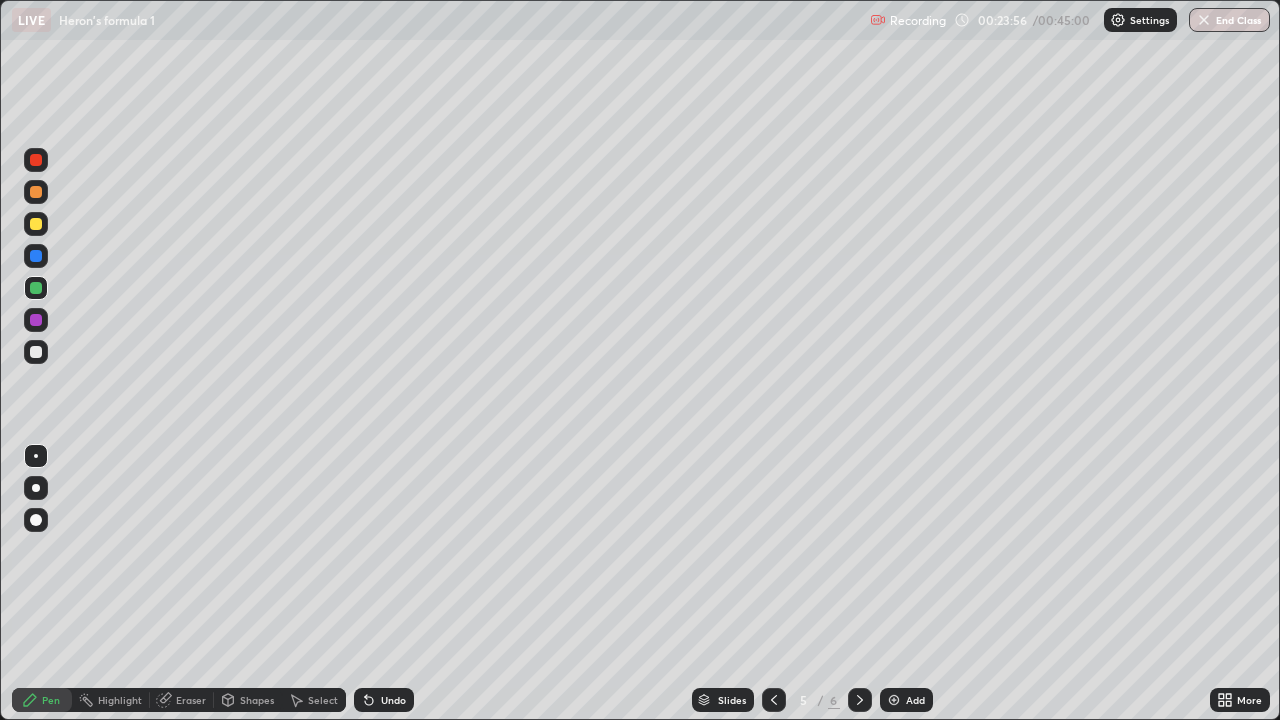 click at bounding box center [36, 224] 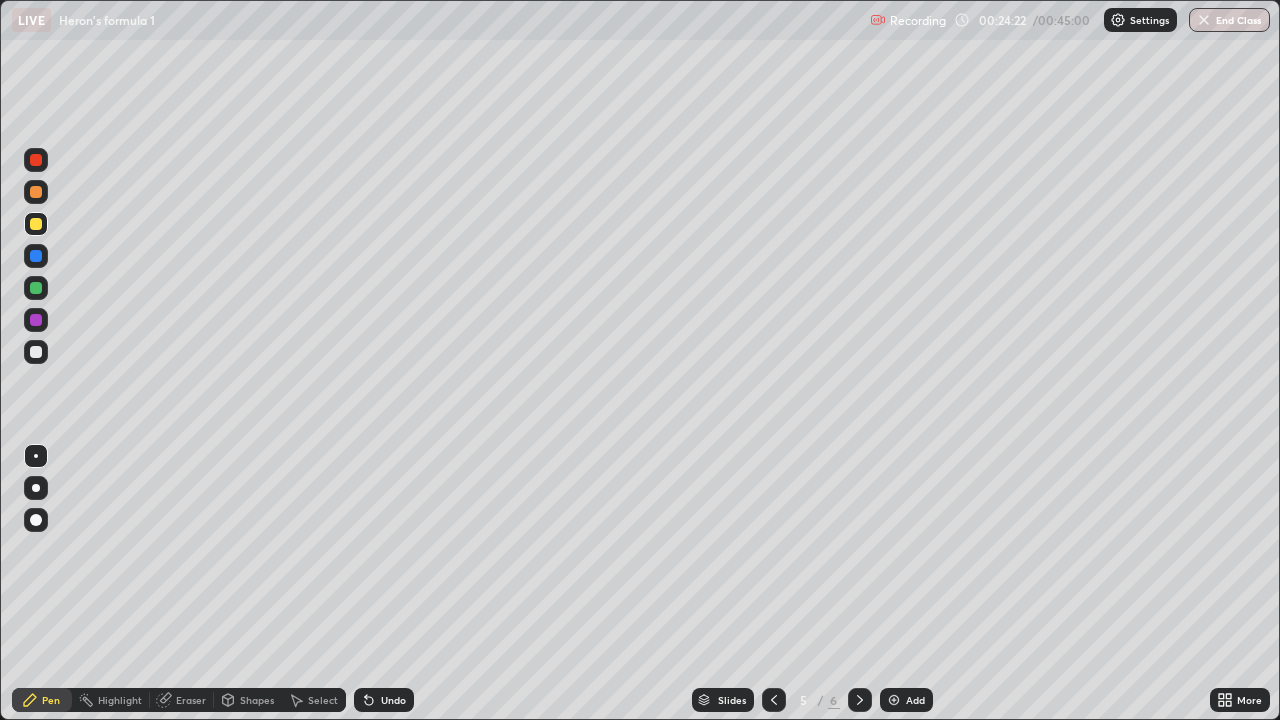 click at bounding box center [36, 352] 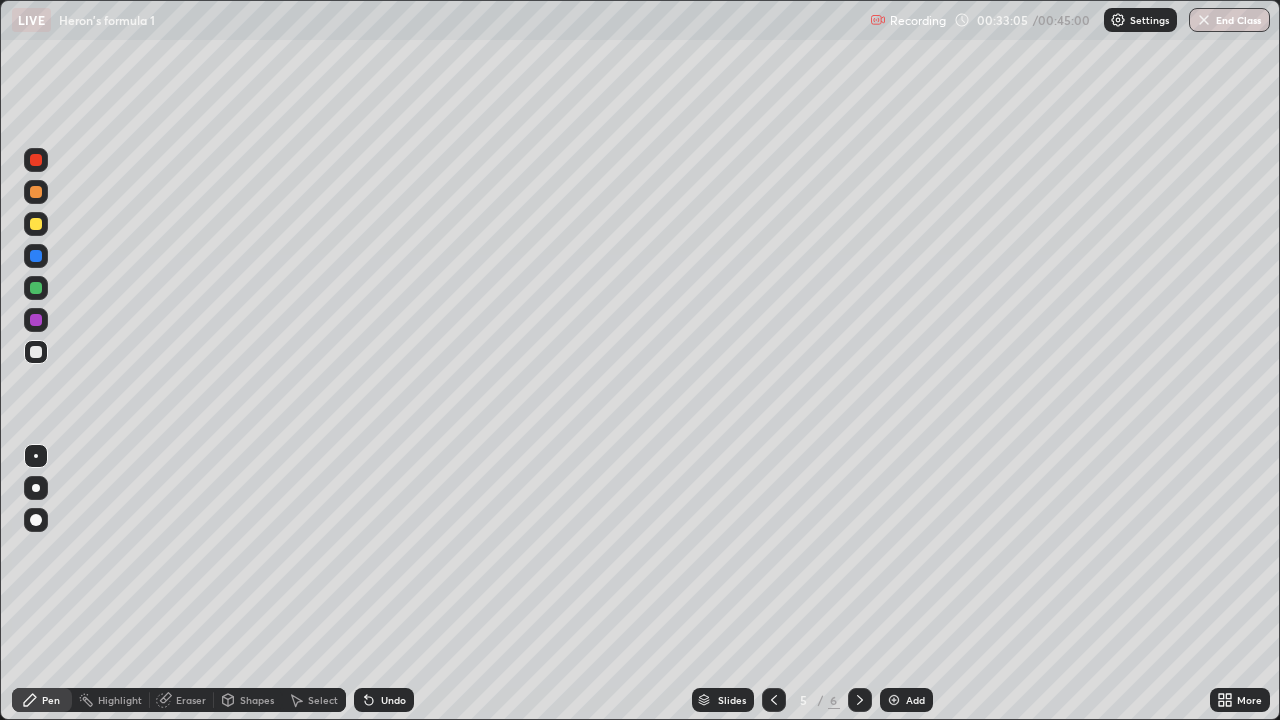 click on "Add" at bounding box center (906, 700) 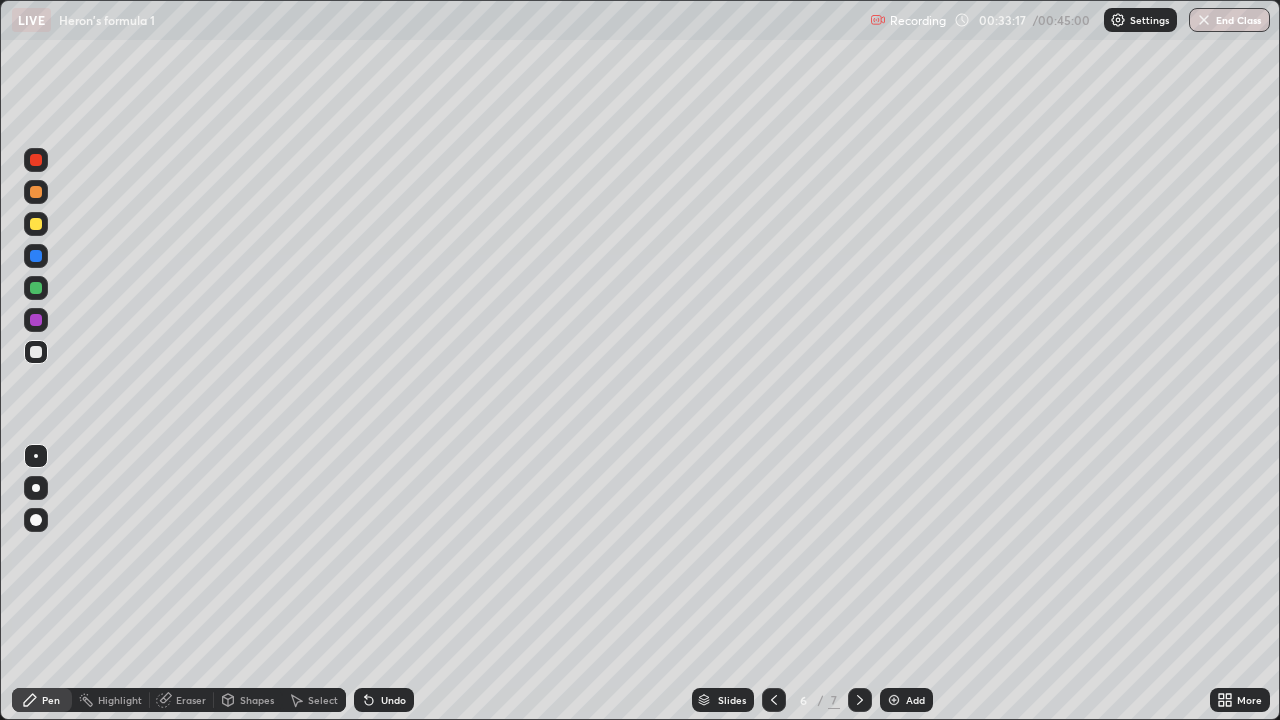click at bounding box center (36, 224) 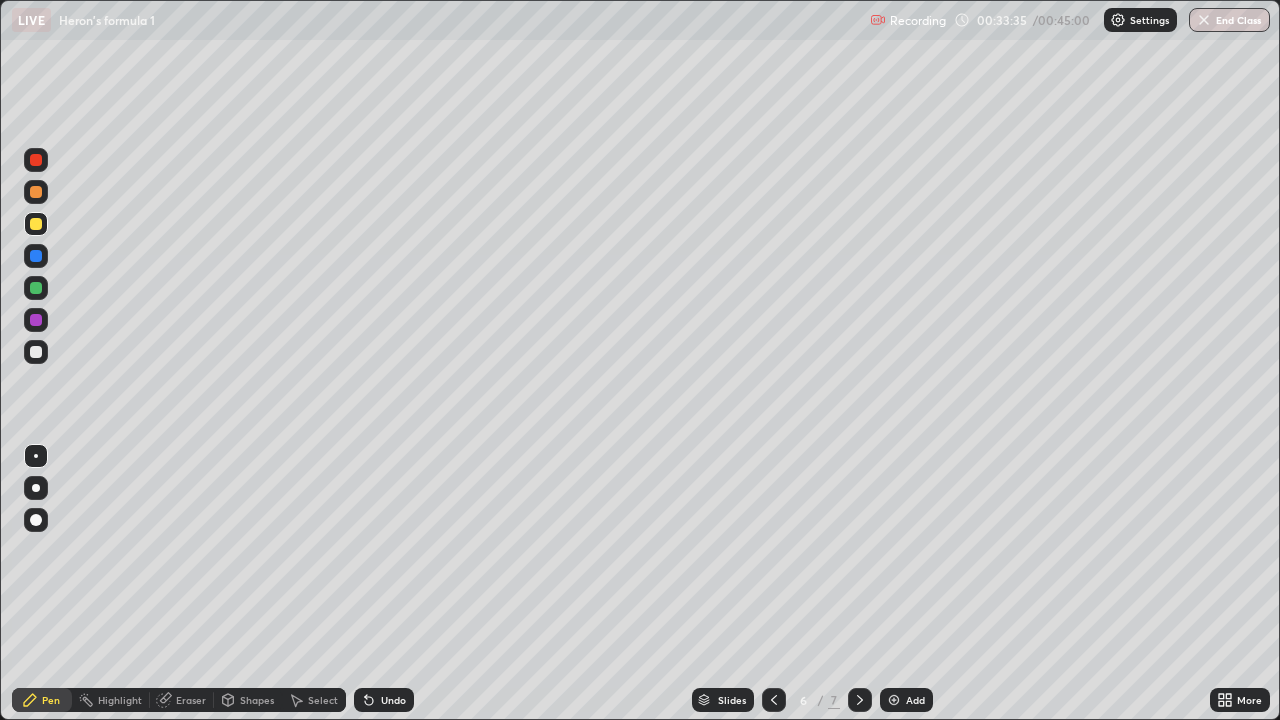 click at bounding box center [36, 352] 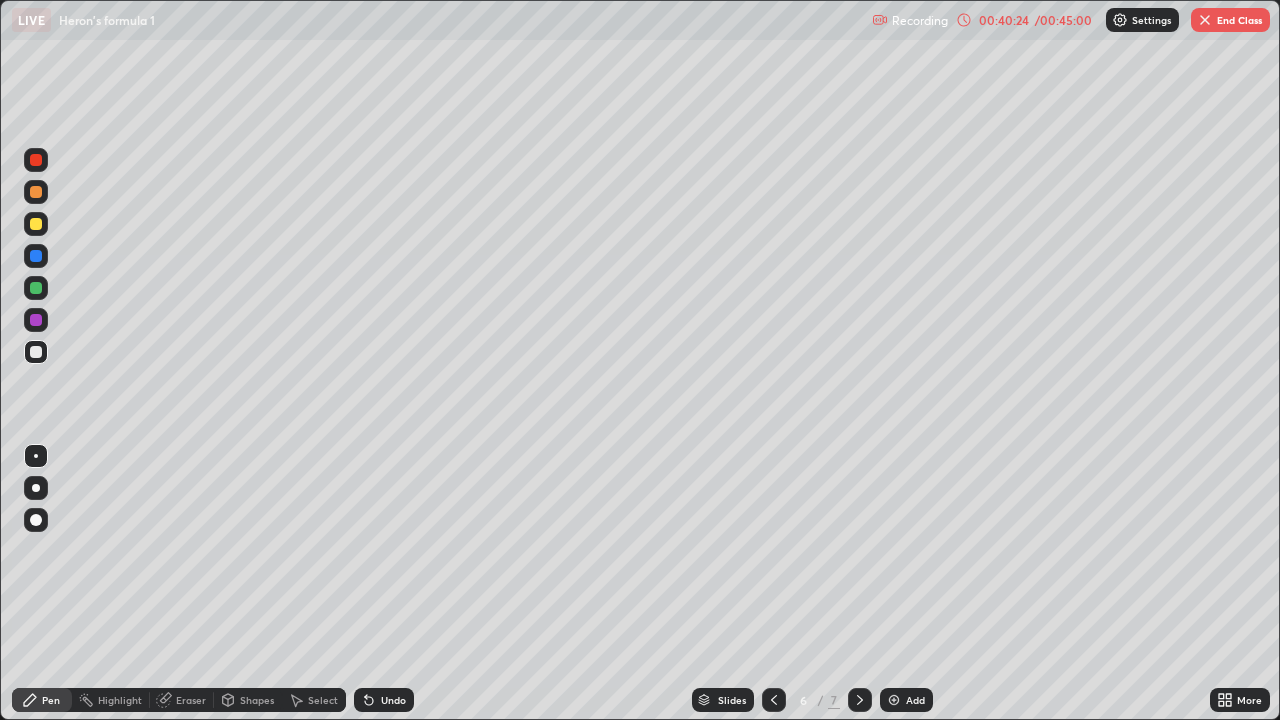 click on "End Class" at bounding box center (1230, 20) 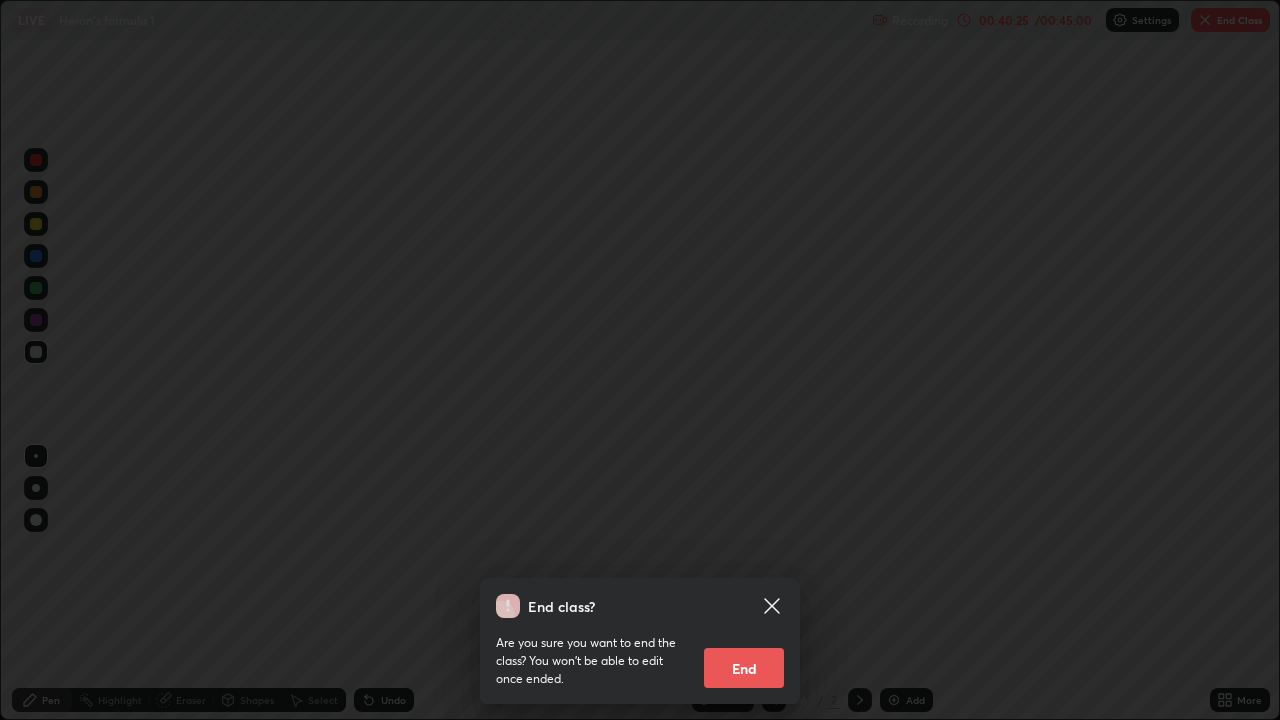 click on "End" at bounding box center (744, 668) 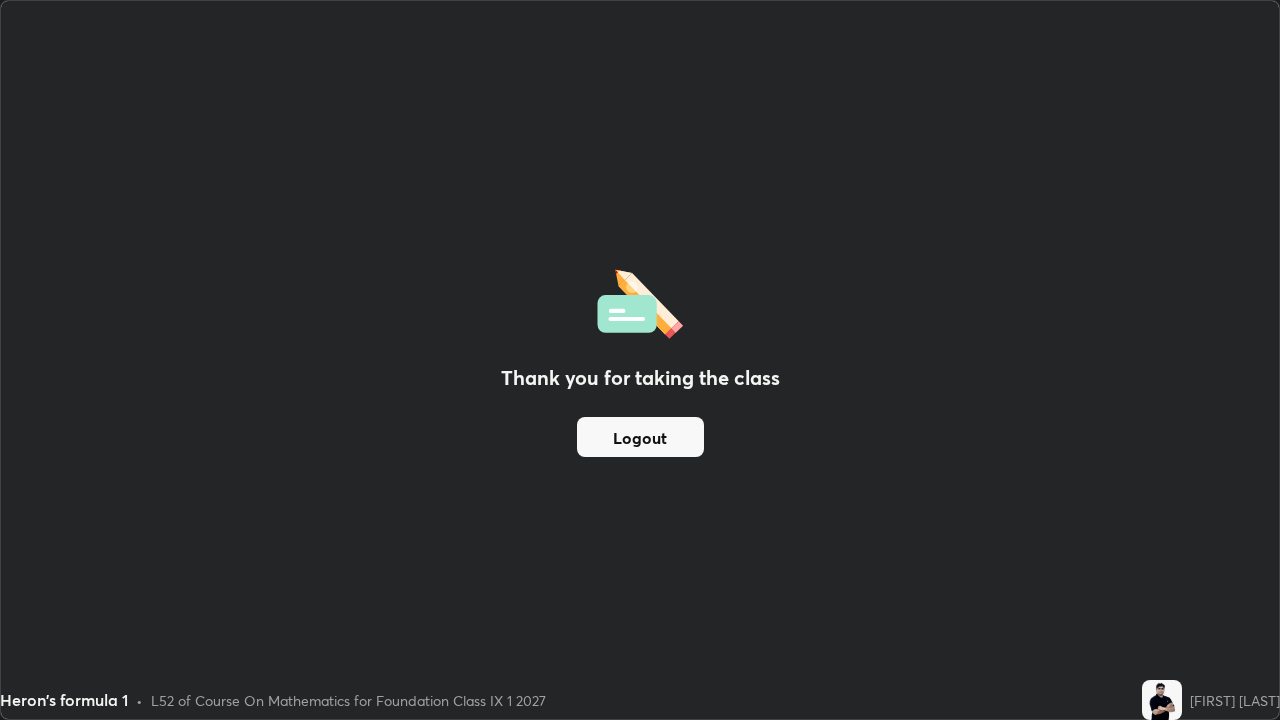 click on "Logout" at bounding box center (640, 437) 